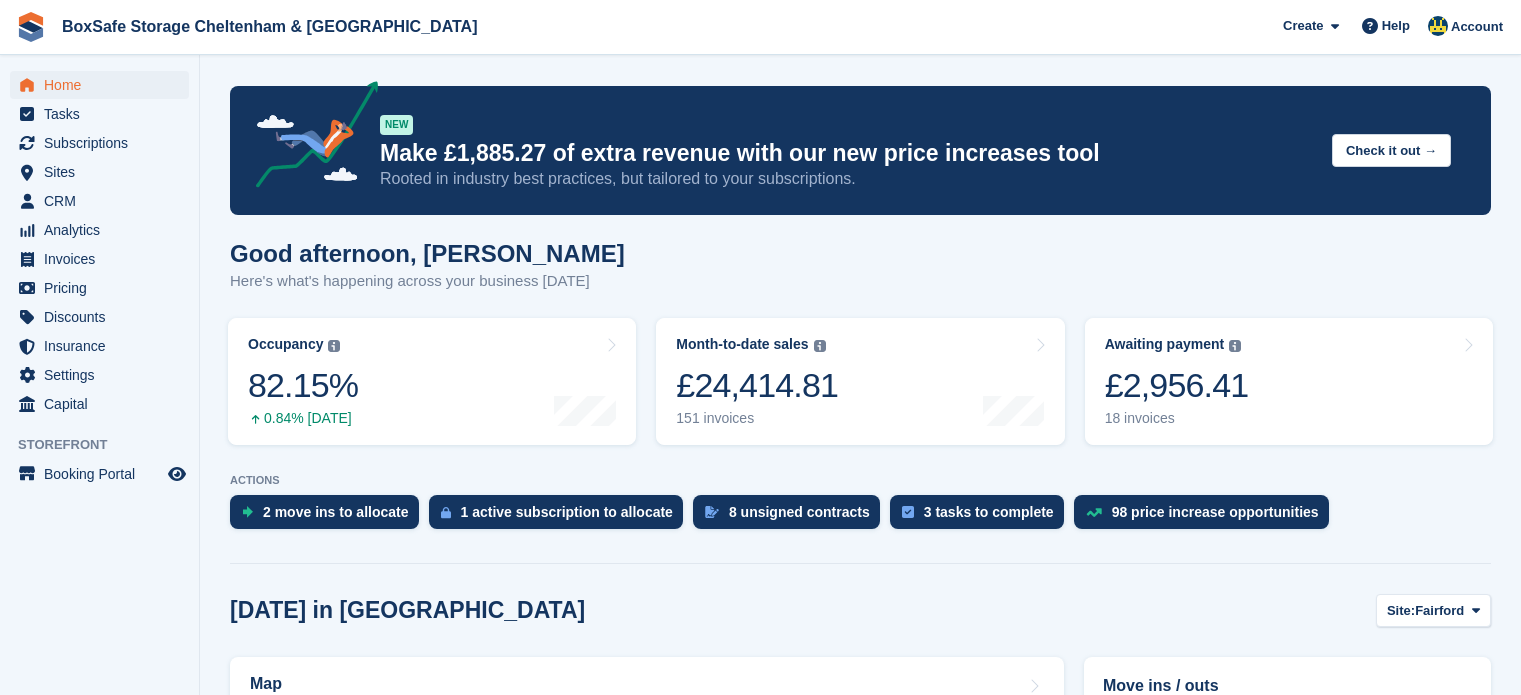 scroll, scrollTop: 0, scrollLeft: 0, axis: both 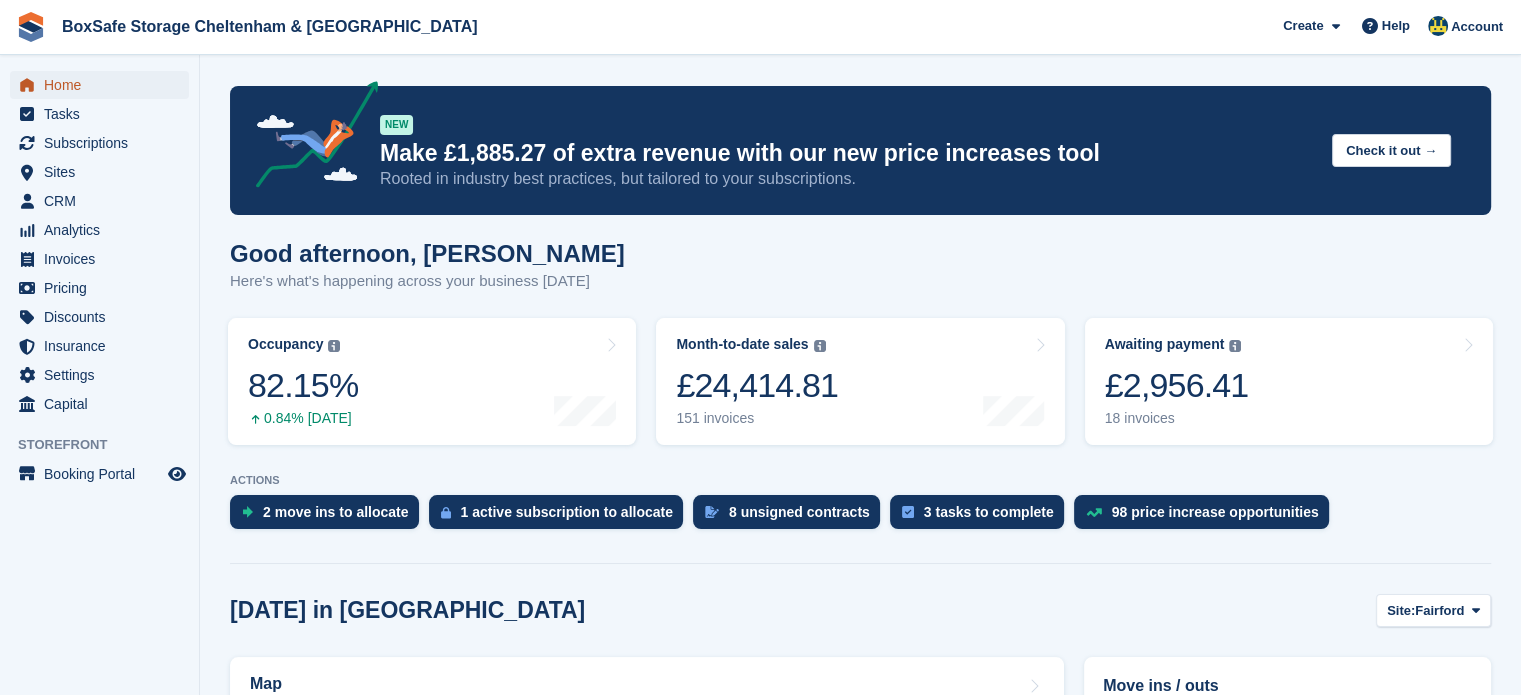 click on "Home" at bounding box center (104, 85) 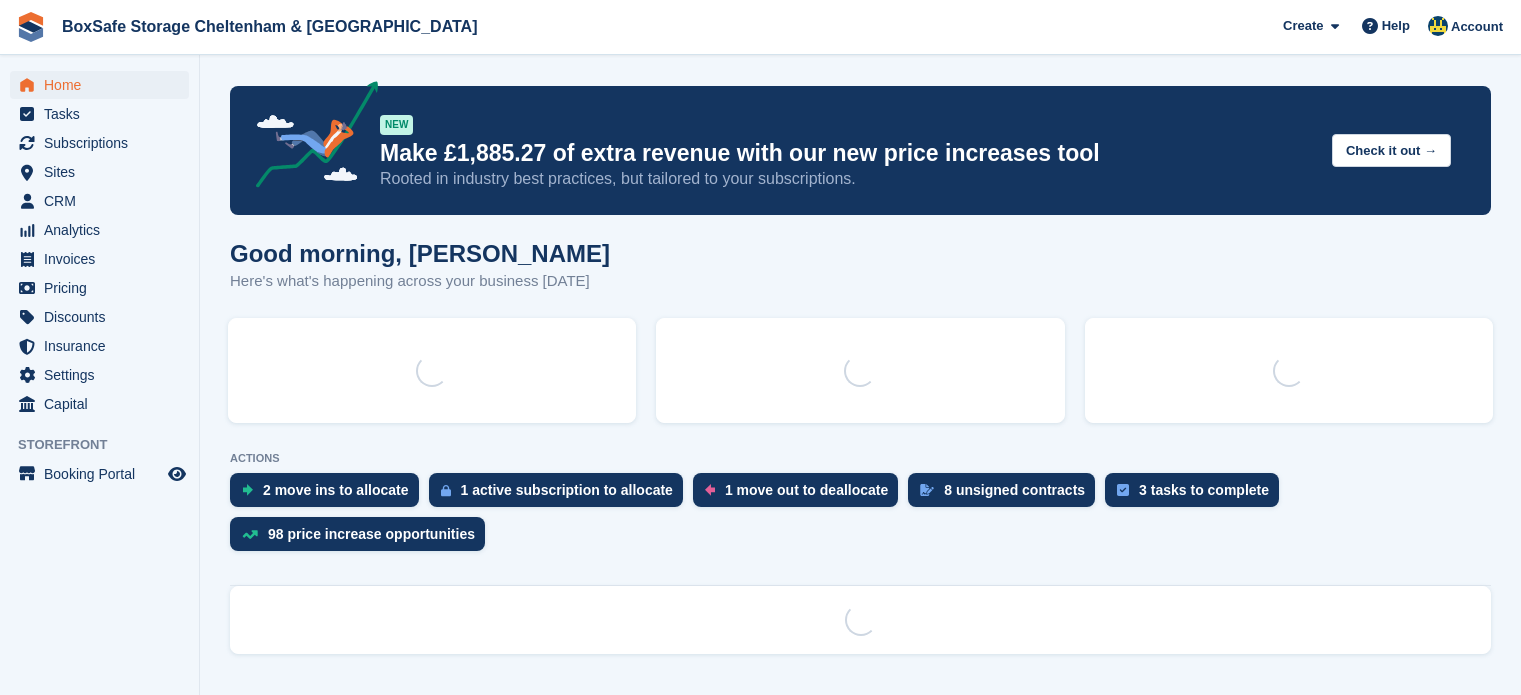 scroll, scrollTop: 0, scrollLeft: 0, axis: both 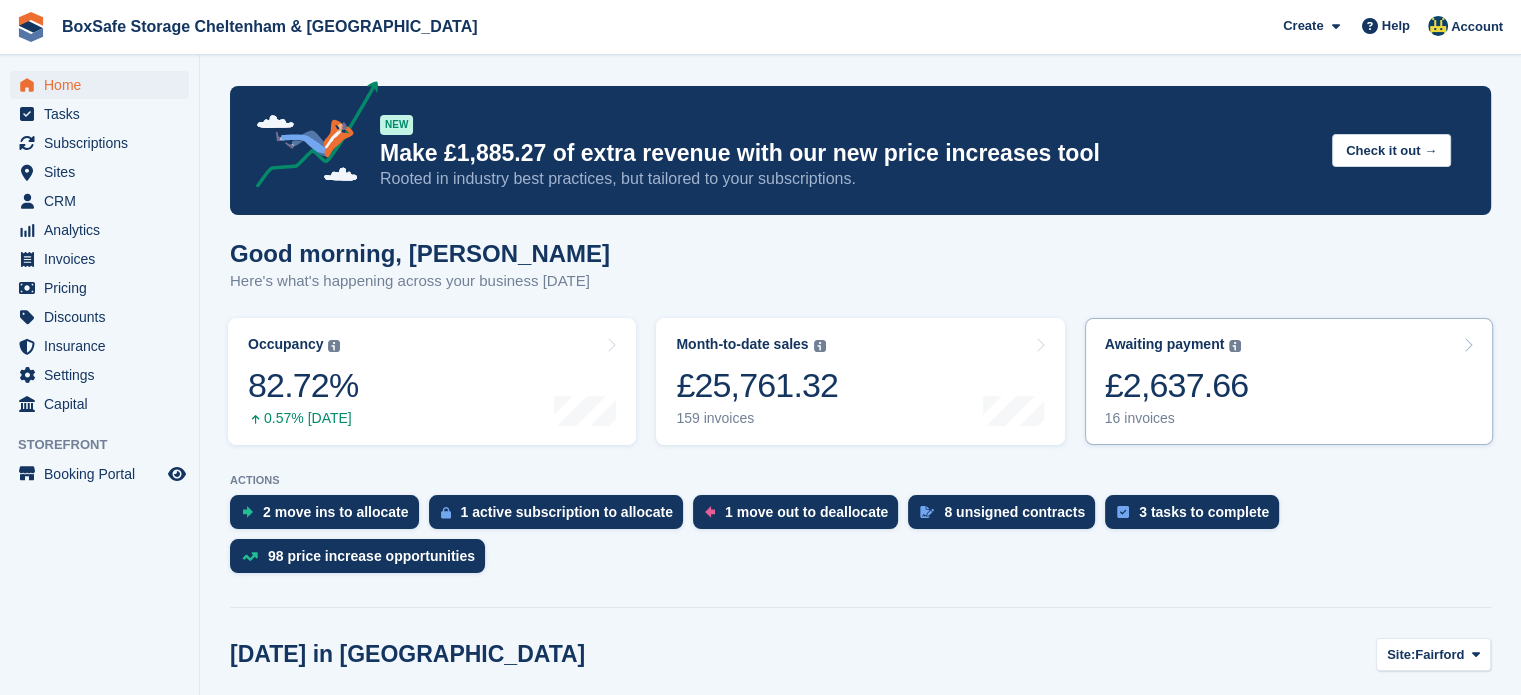 click on "Awaiting payment
The total outstanding balance on all open invoices.
£2,637.66
16 invoices" at bounding box center (1289, 381) 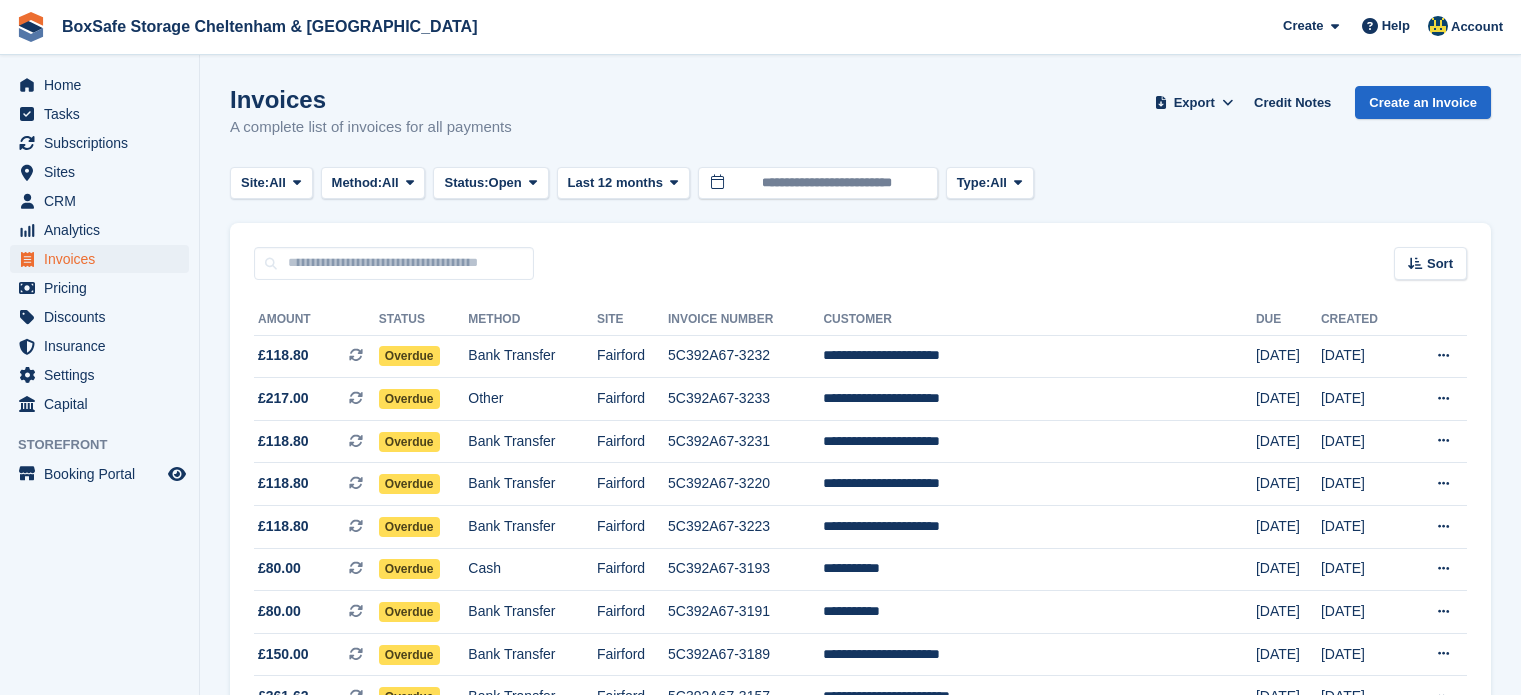 scroll, scrollTop: 424, scrollLeft: 0, axis: vertical 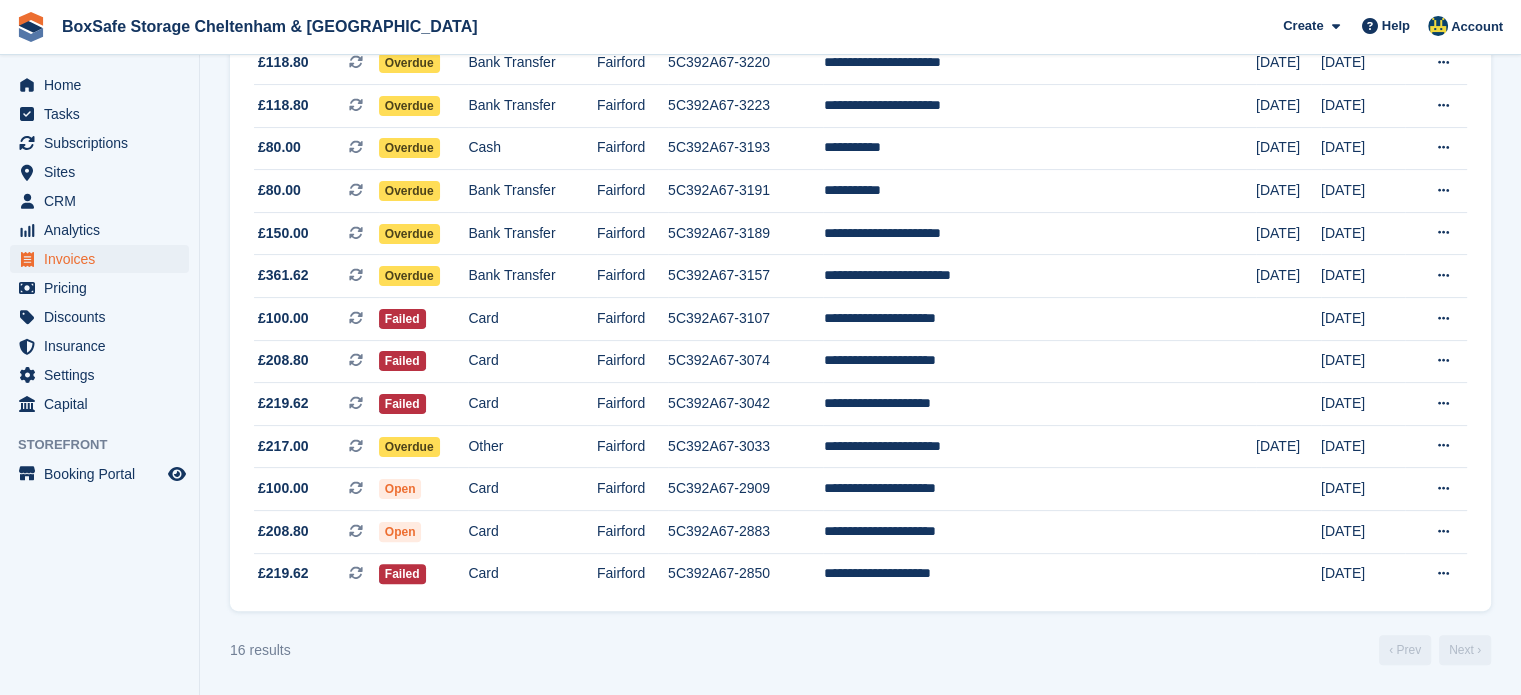 click on "BoxSafe Storage Cheltenham & Fairford
Create
Subscription
Invoice
Contact
Deal
Discount
Page
Help
Chat Support
Submit a support request
Help Center
Get answers to Stora questions" at bounding box center [760, -74] 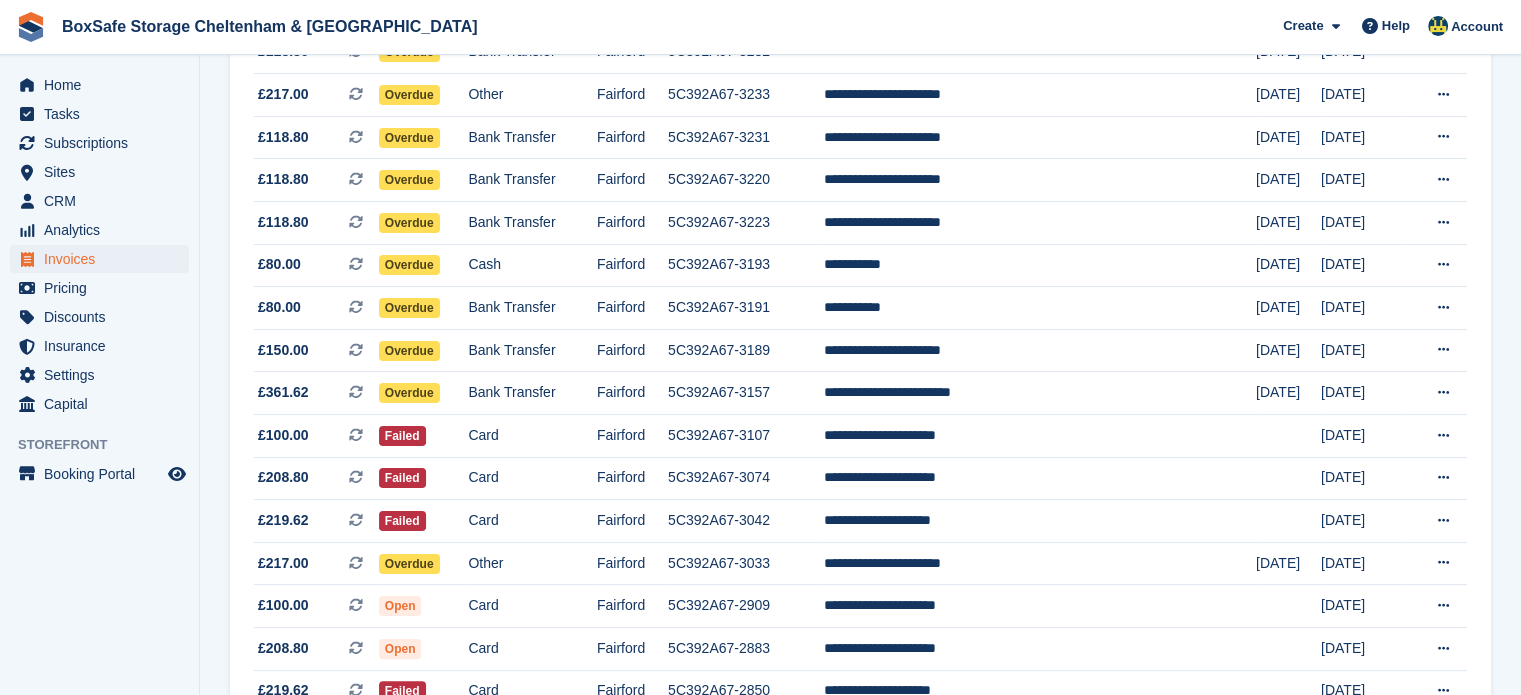 scroll, scrollTop: 306, scrollLeft: 0, axis: vertical 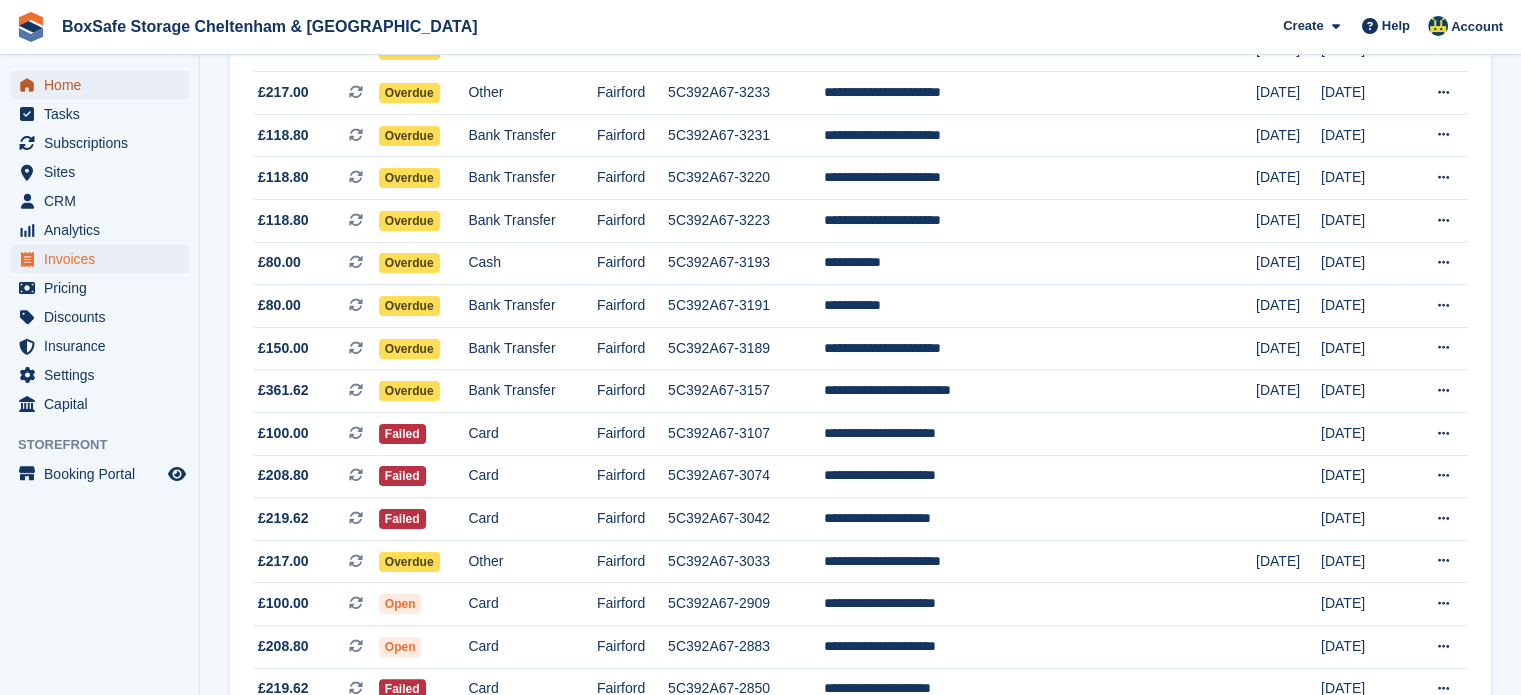 click on "Home" at bounding box center [104, 85] 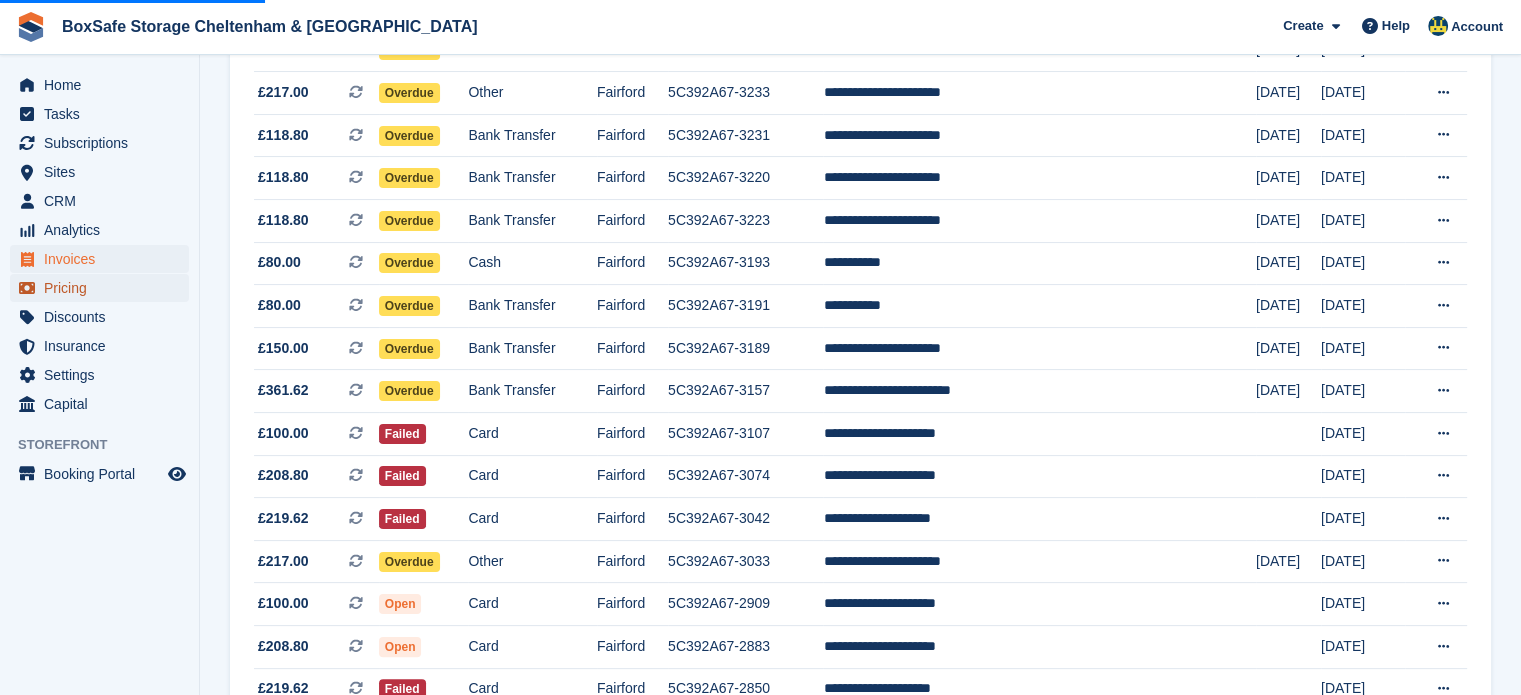 click on "Pricing" at bounding box center [104, 288] 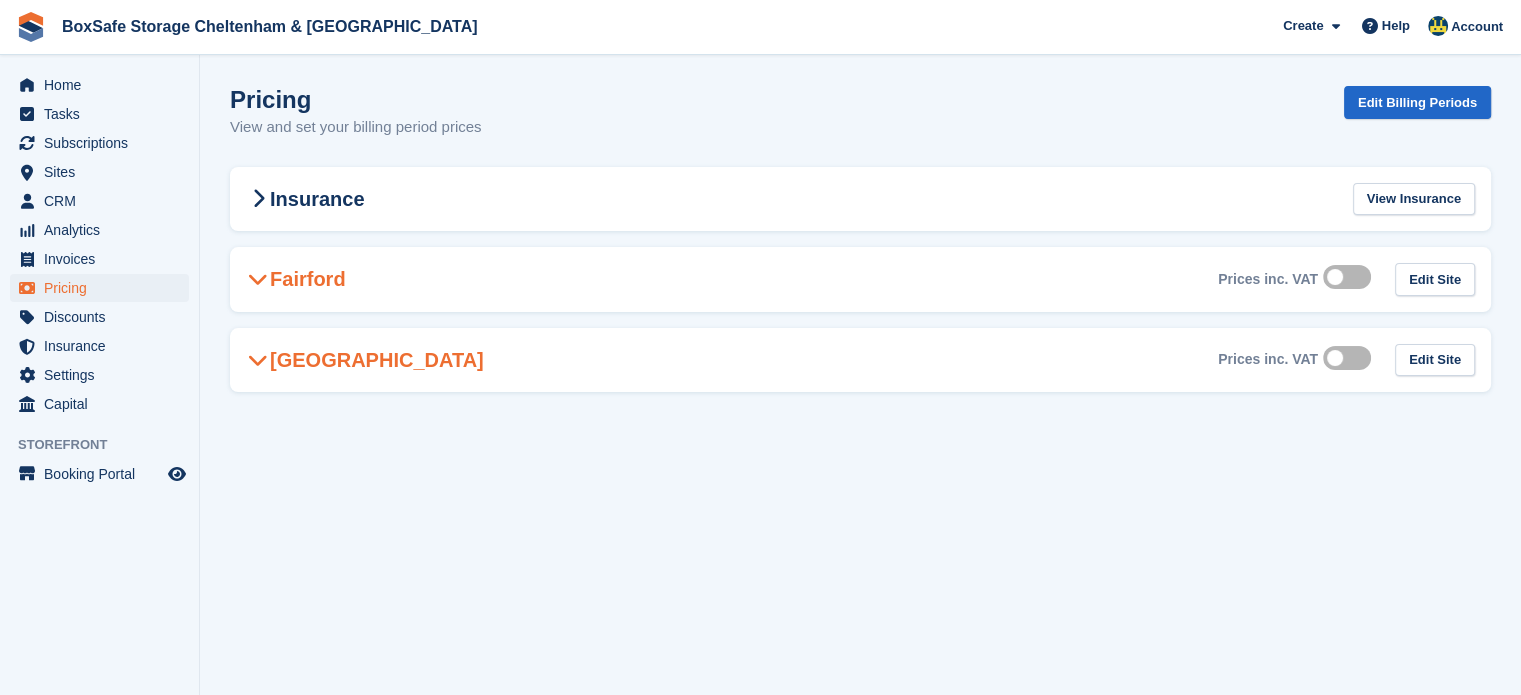 scroll, scrollTop: 0, scrollLeft: 0, axis: both 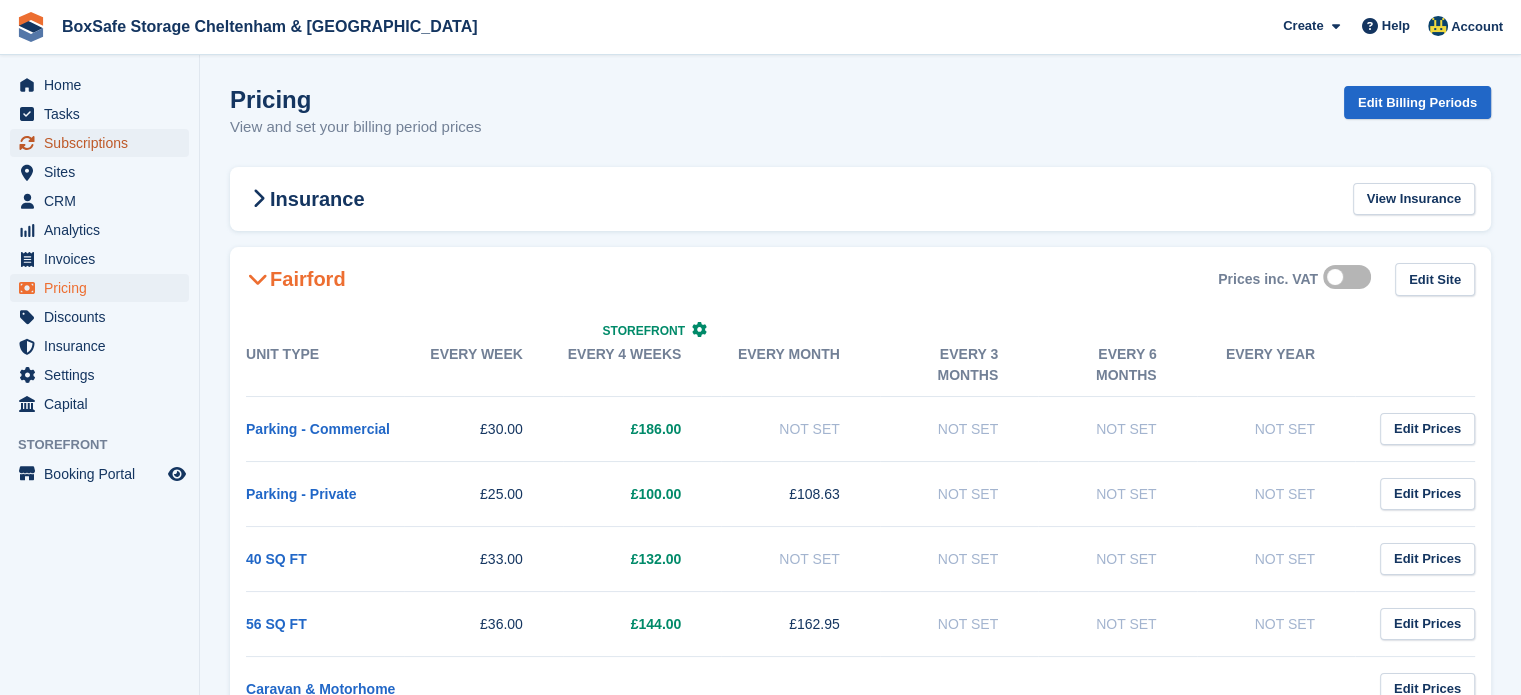 click on "Subscriptions" at bounding box center [104, 143] 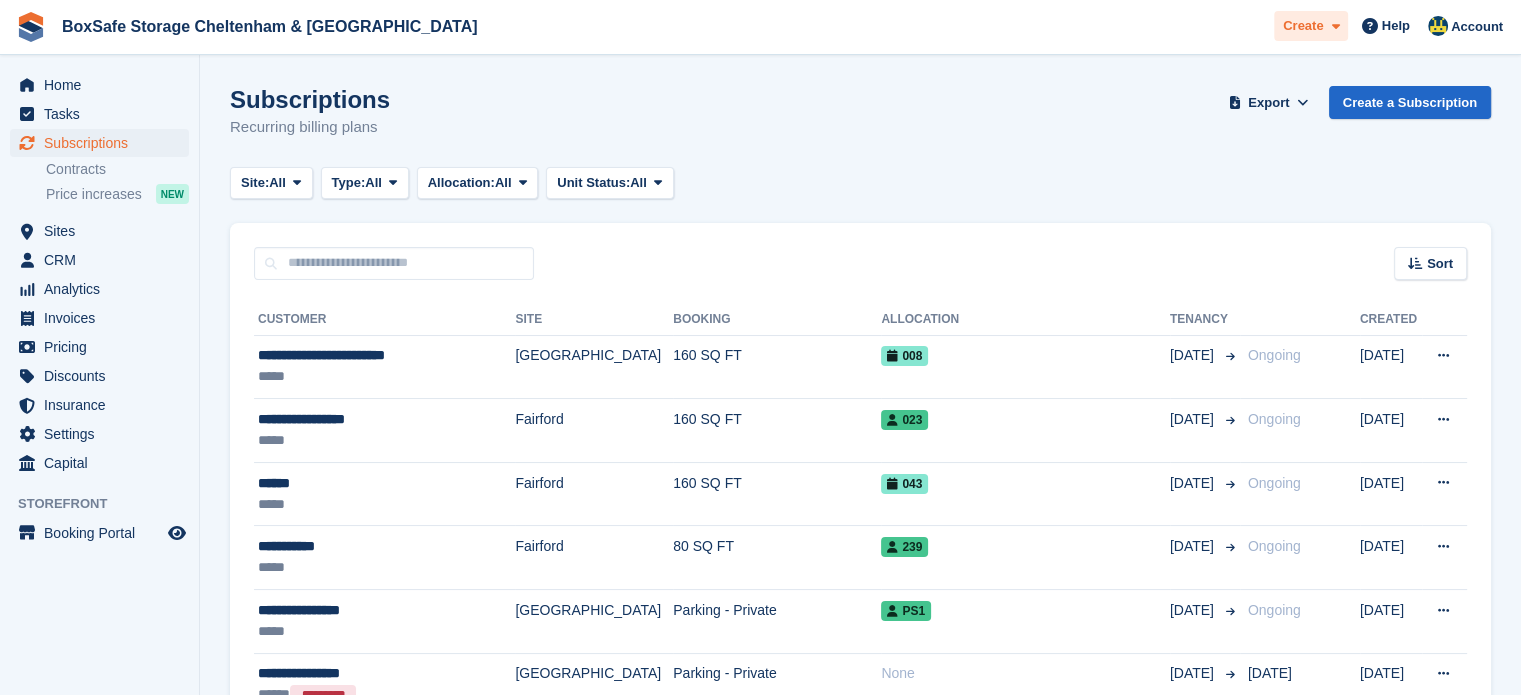 click on "Create" at bounding box center (1303, 26) 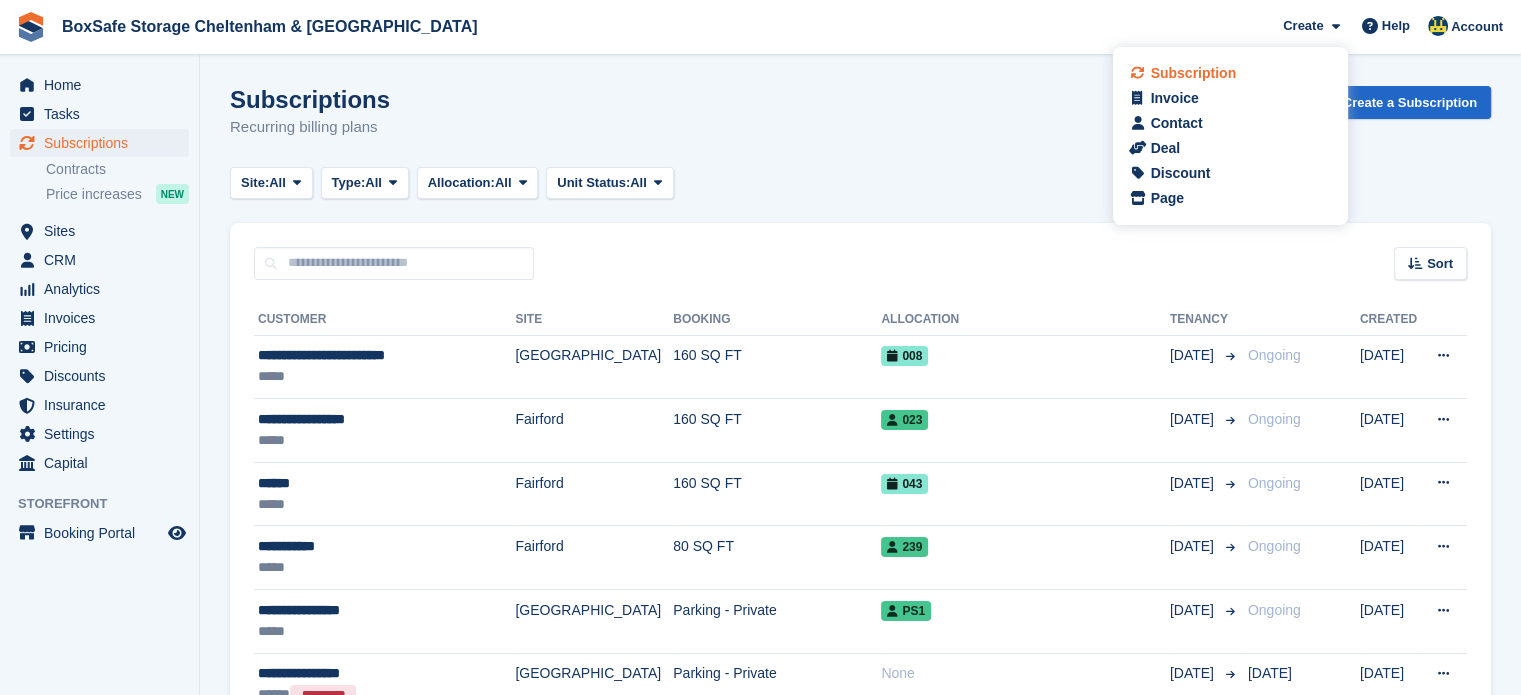 click on "Subscription" at bounding box center (1193, 73) 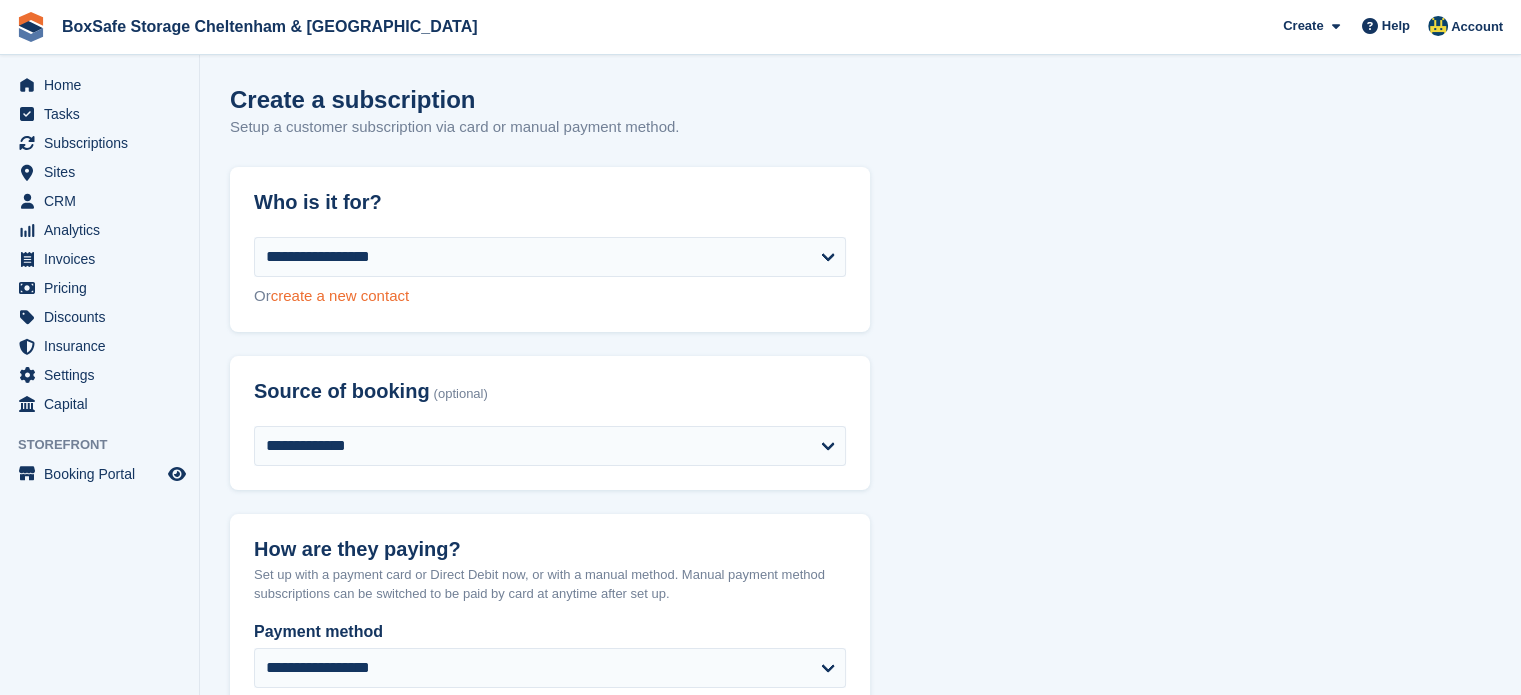 click on "create a new contact" at bounding box center (340, 295) 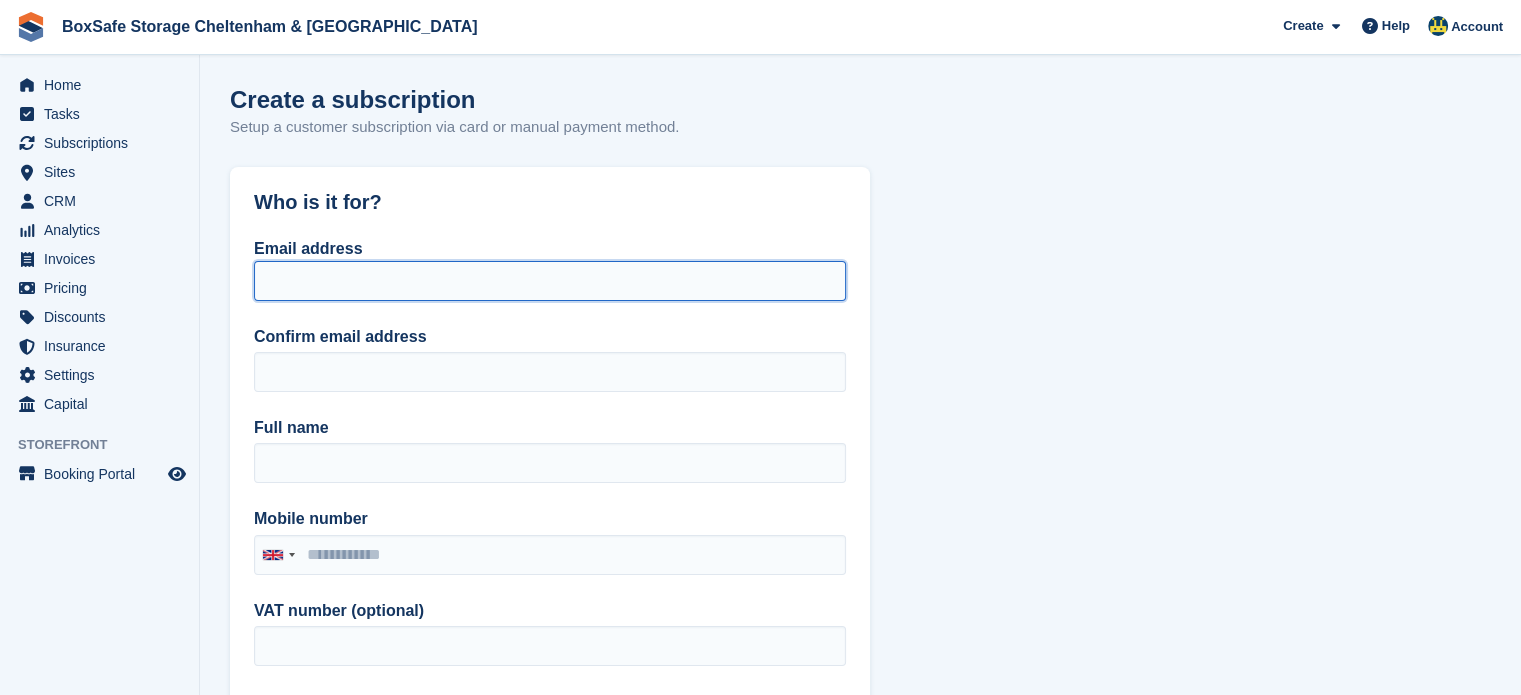 click on "Email address" at bounding box center [550, 281] 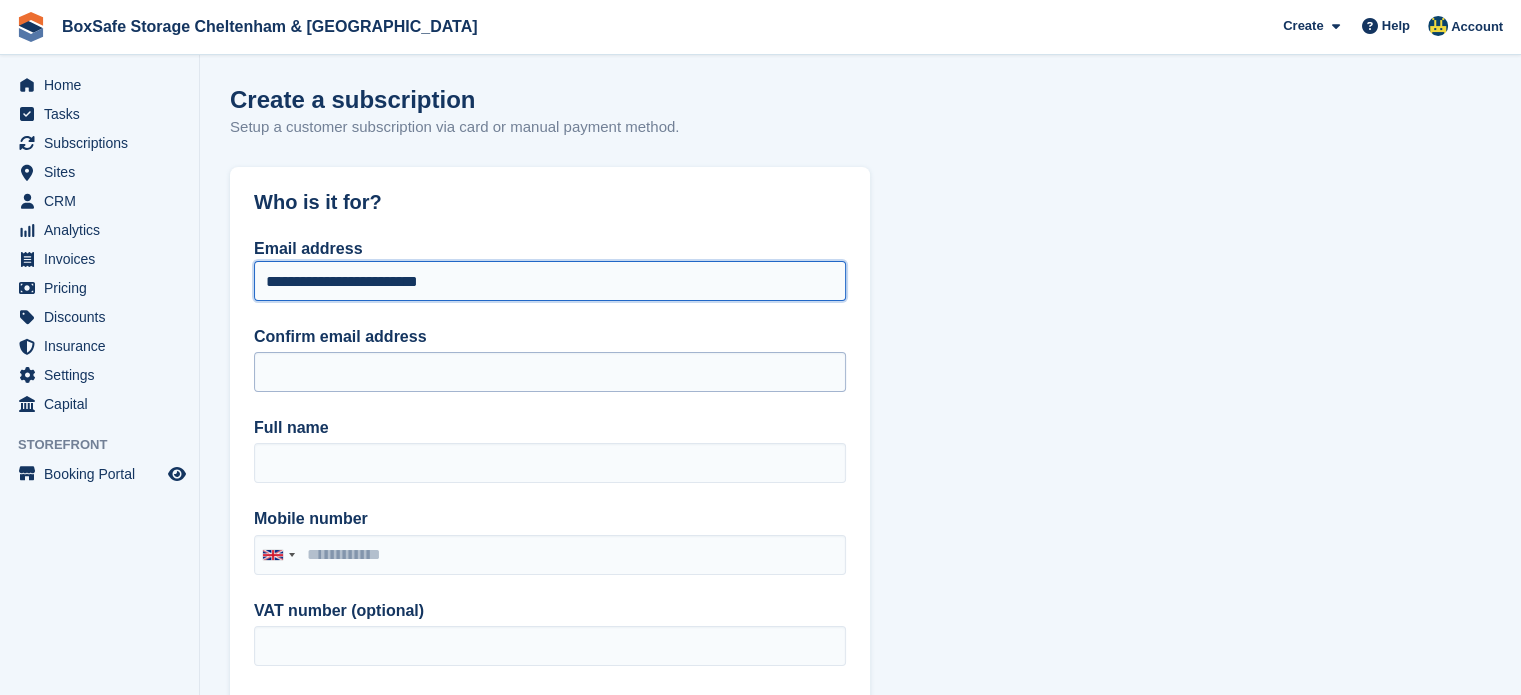 type on "**********" 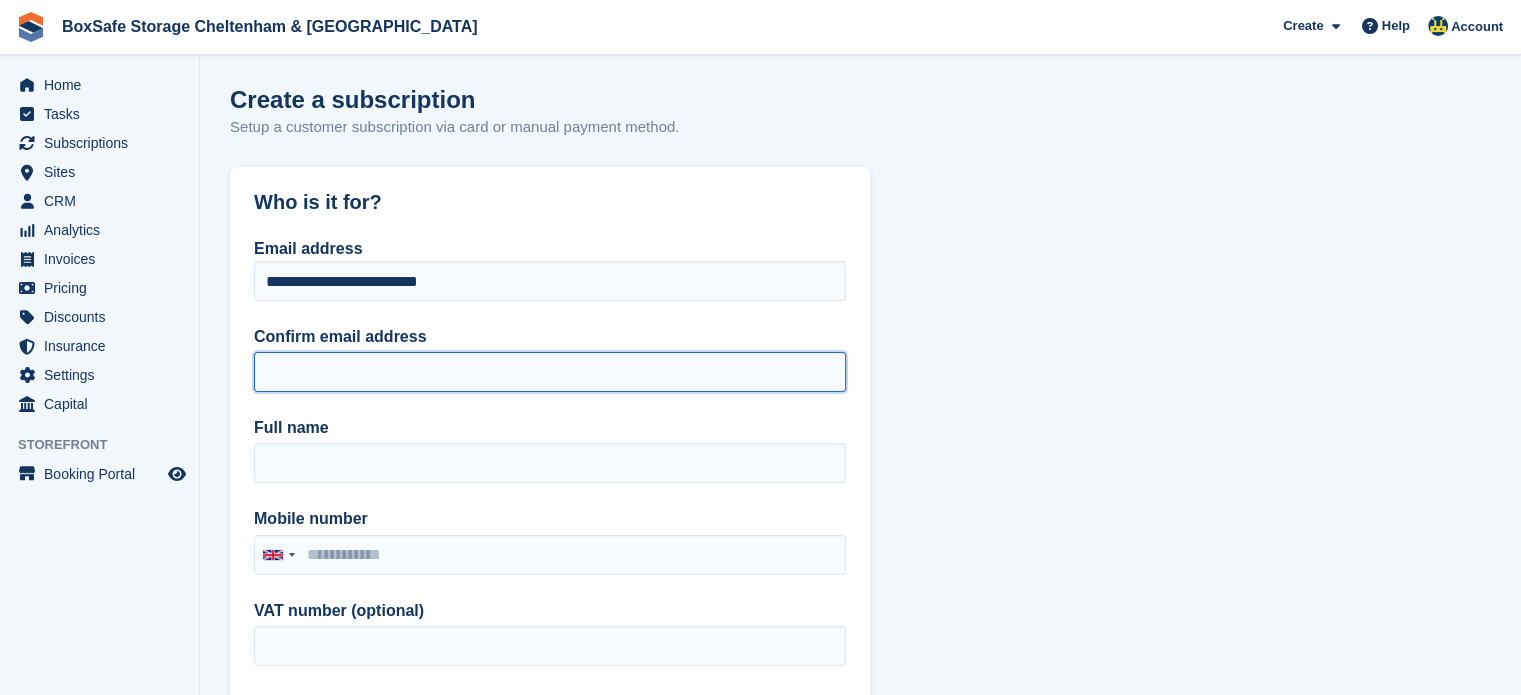 click on "Confirm email address" at bounding box center [550, 372] 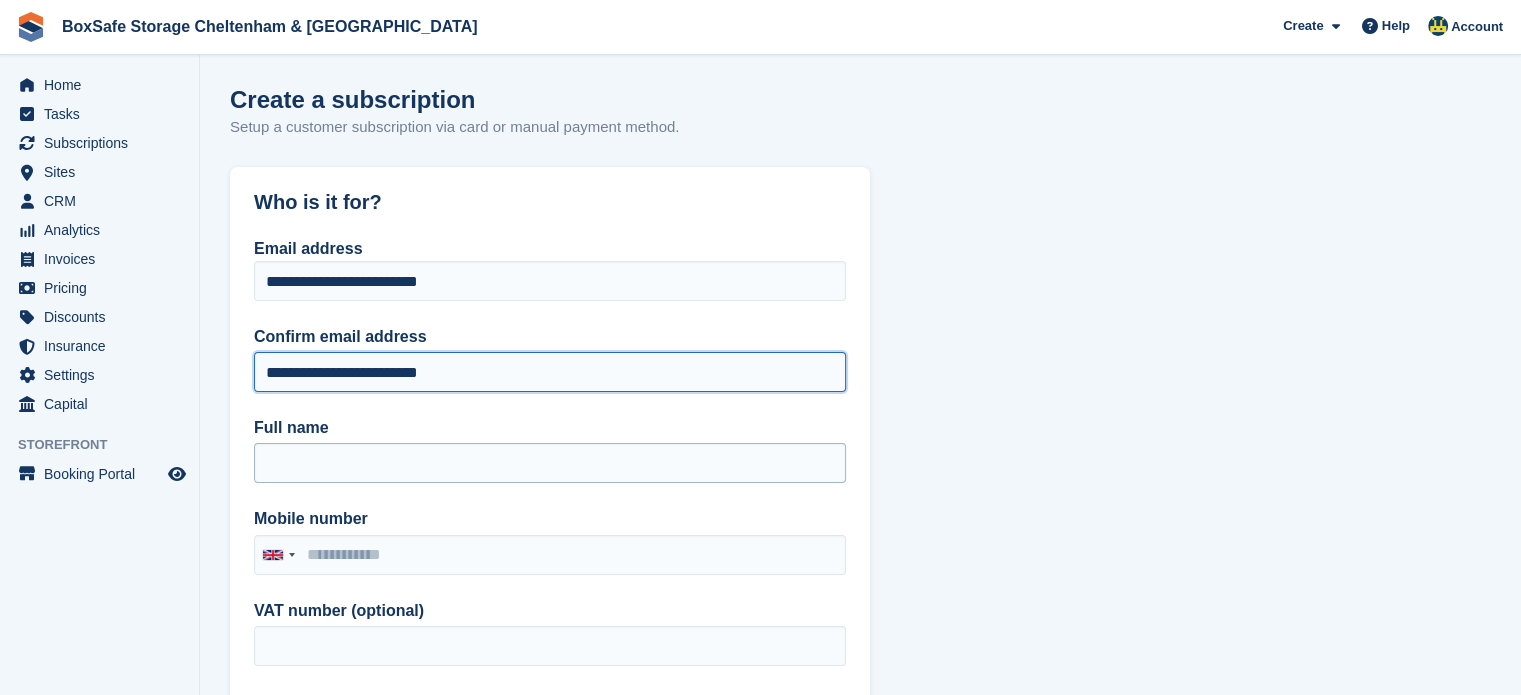type on "**********" 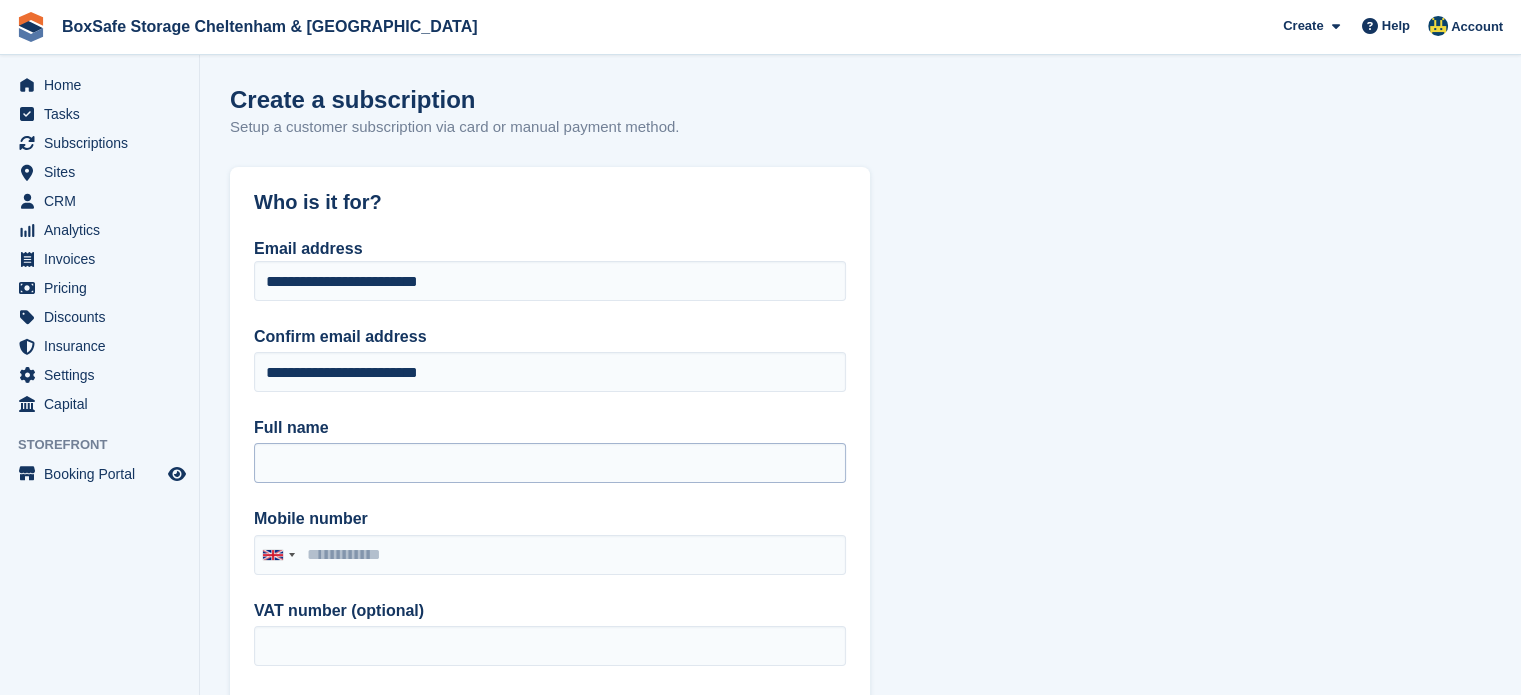 click on "**********" at bounding box center [550, 596] 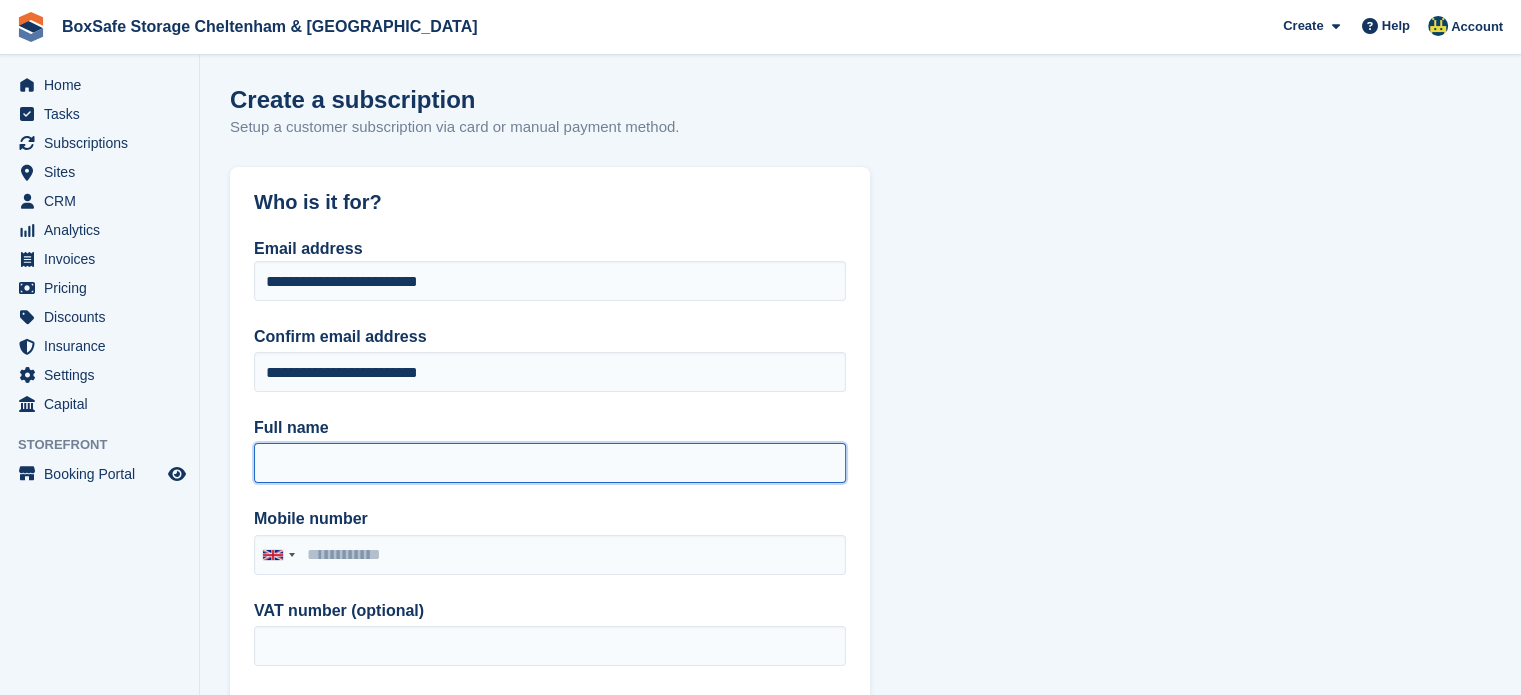 click on "Full name" at bounding box center [550, 463] 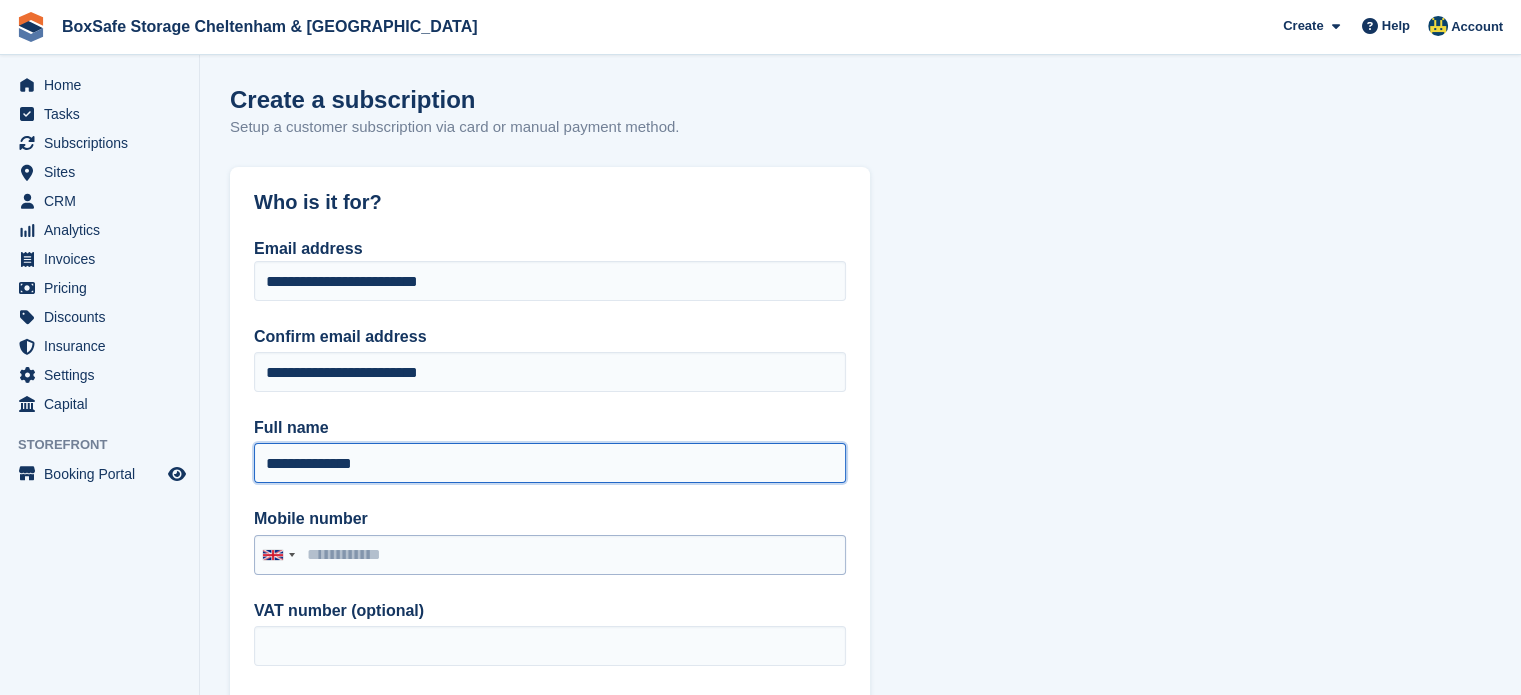 type on "**********" 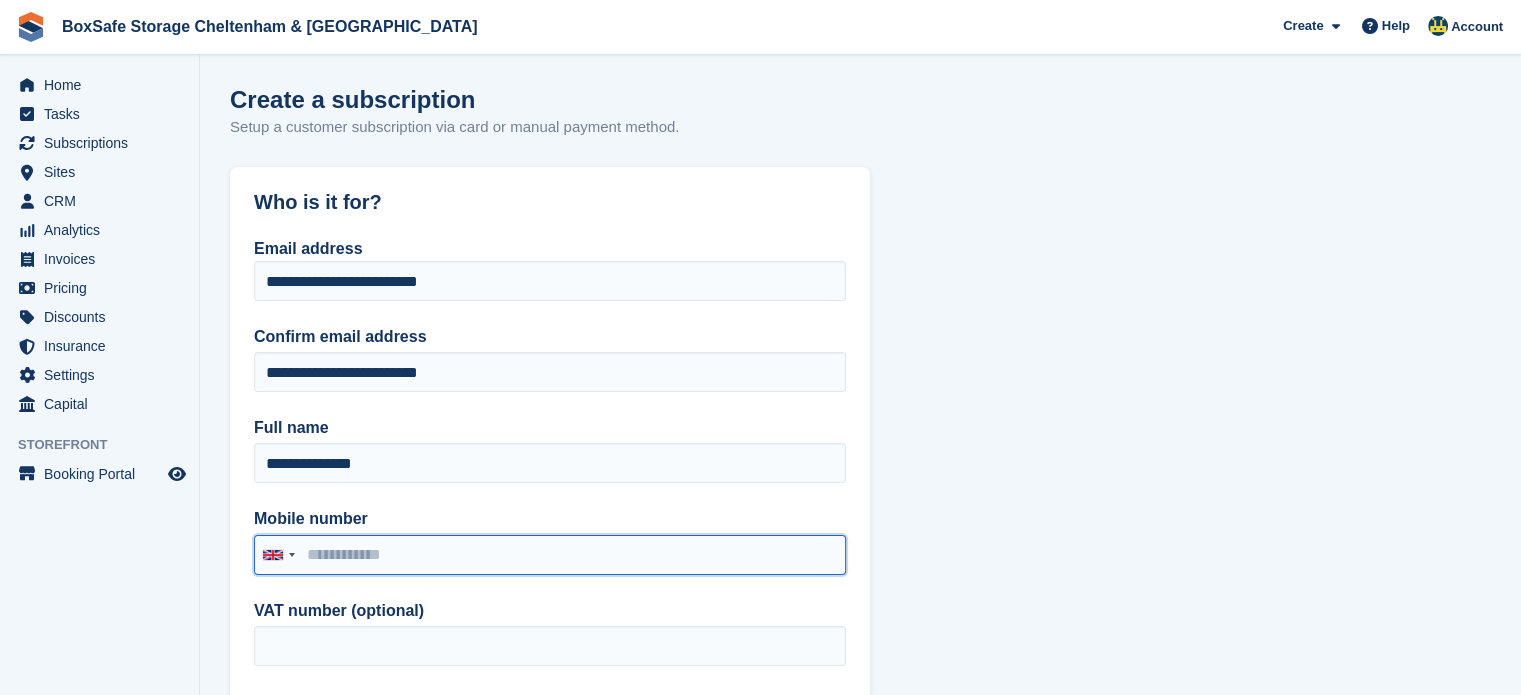 click on "Mobile number" at bounding box center (550, 555) 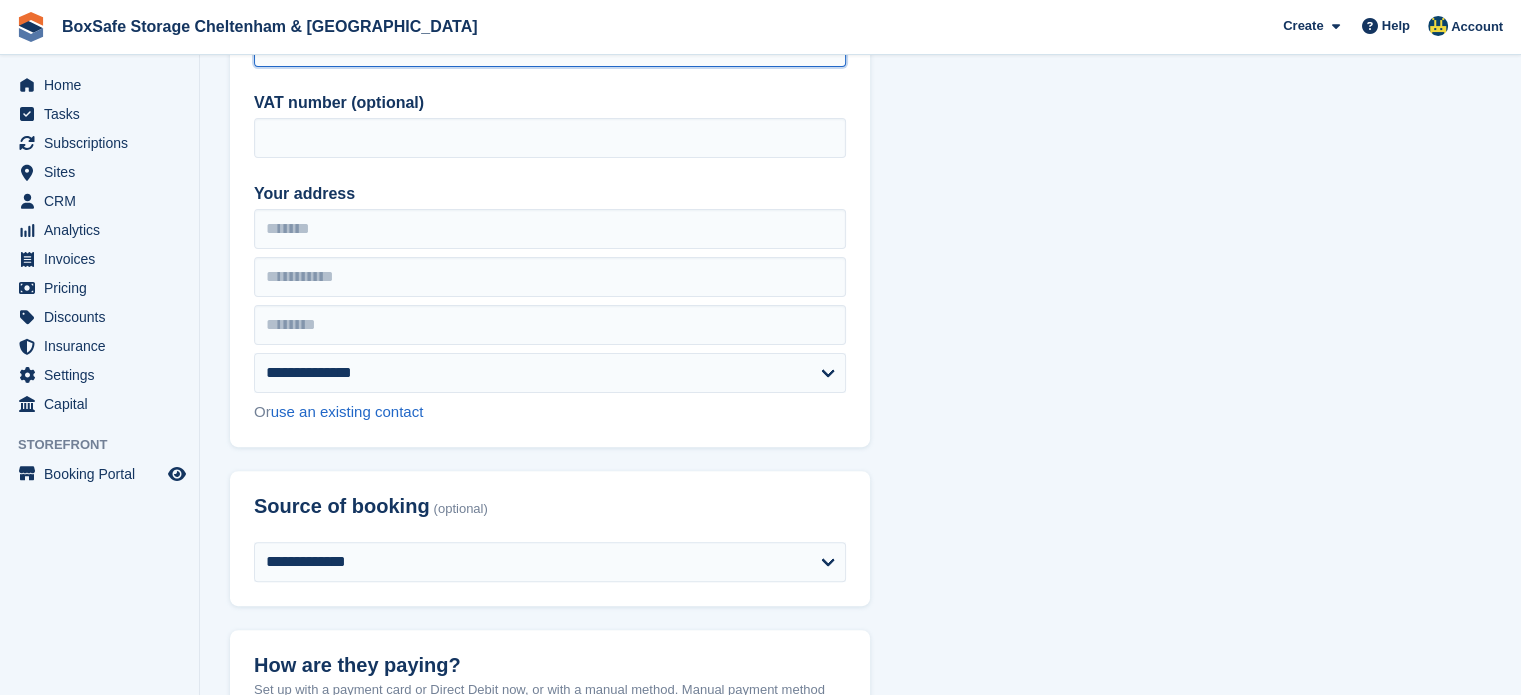 scroll, scrollTop: 466, scrollLeft: 0, axis: vertical 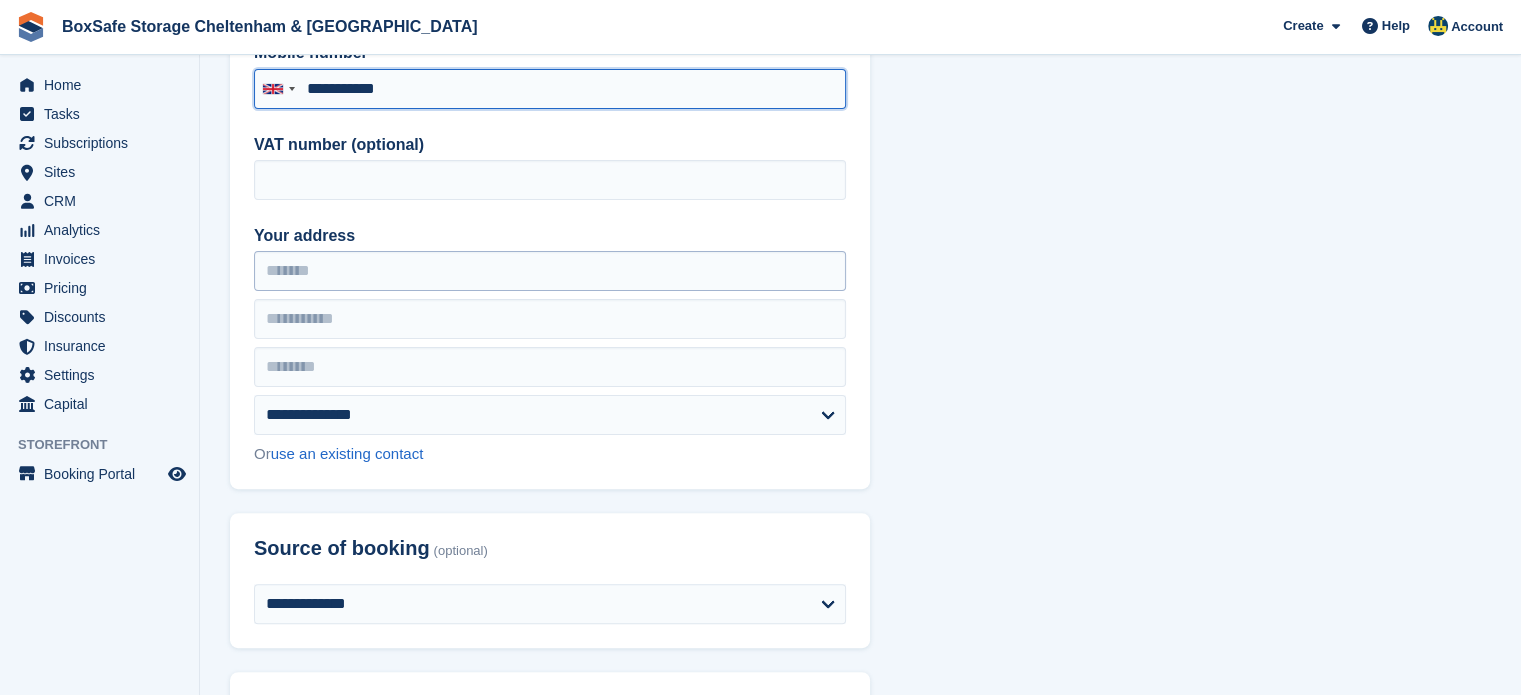 type on "**********" 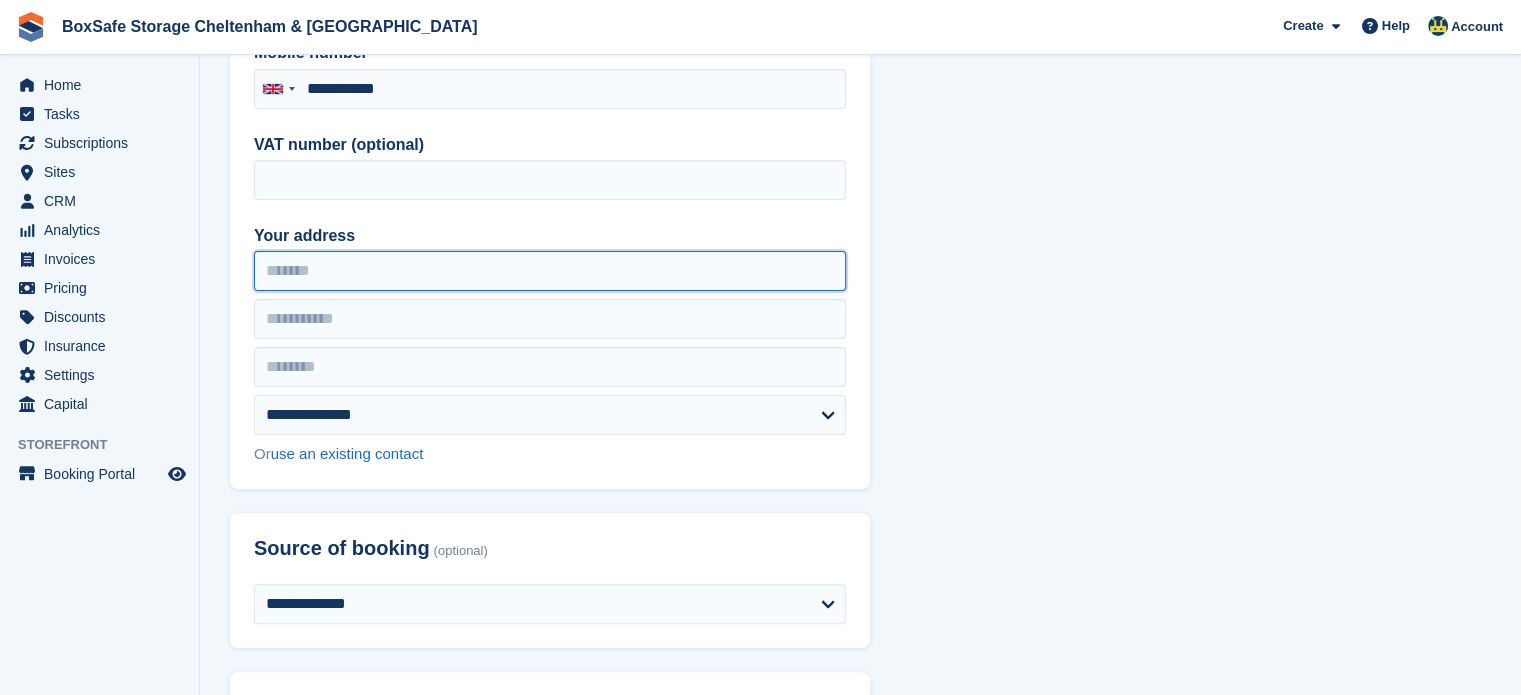 click on "Your address" at bounding box center (550, 271) 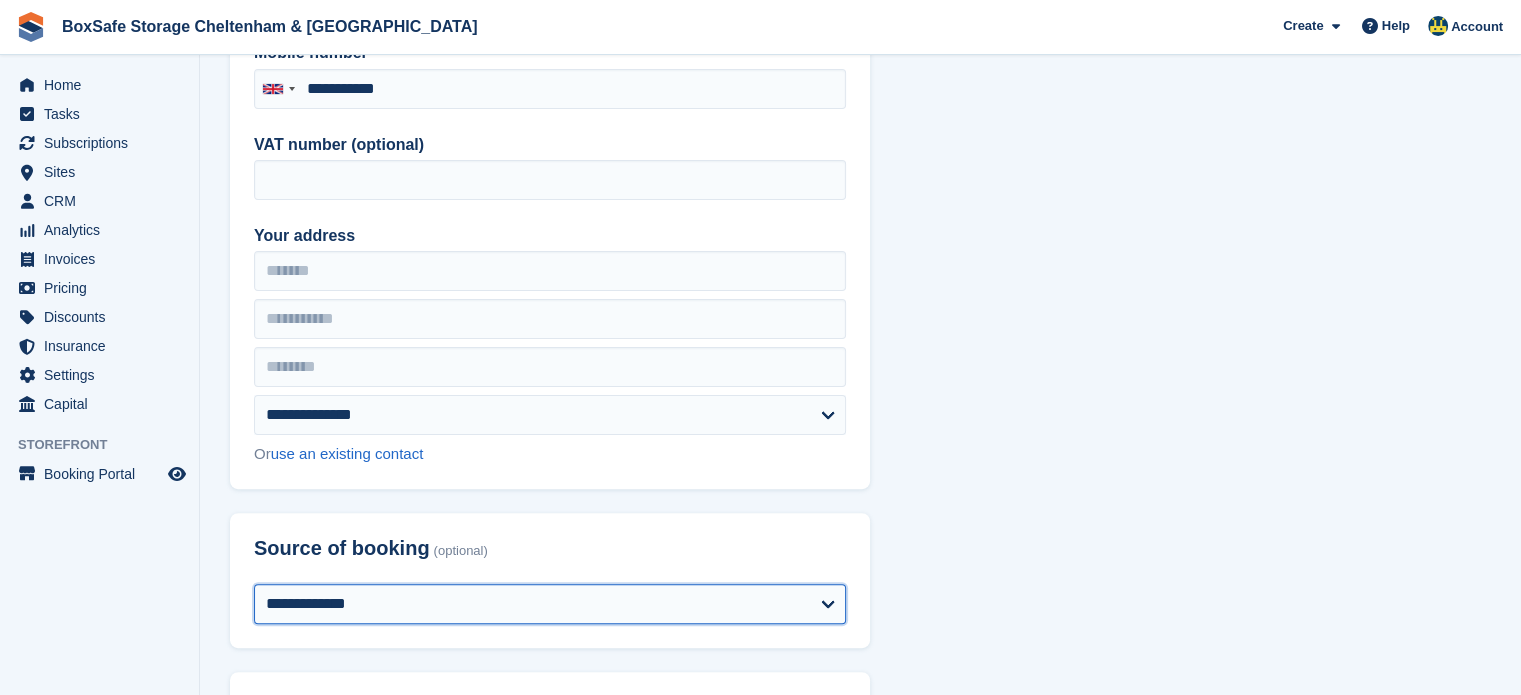 click on "**********" at bounding box center (550, 604) 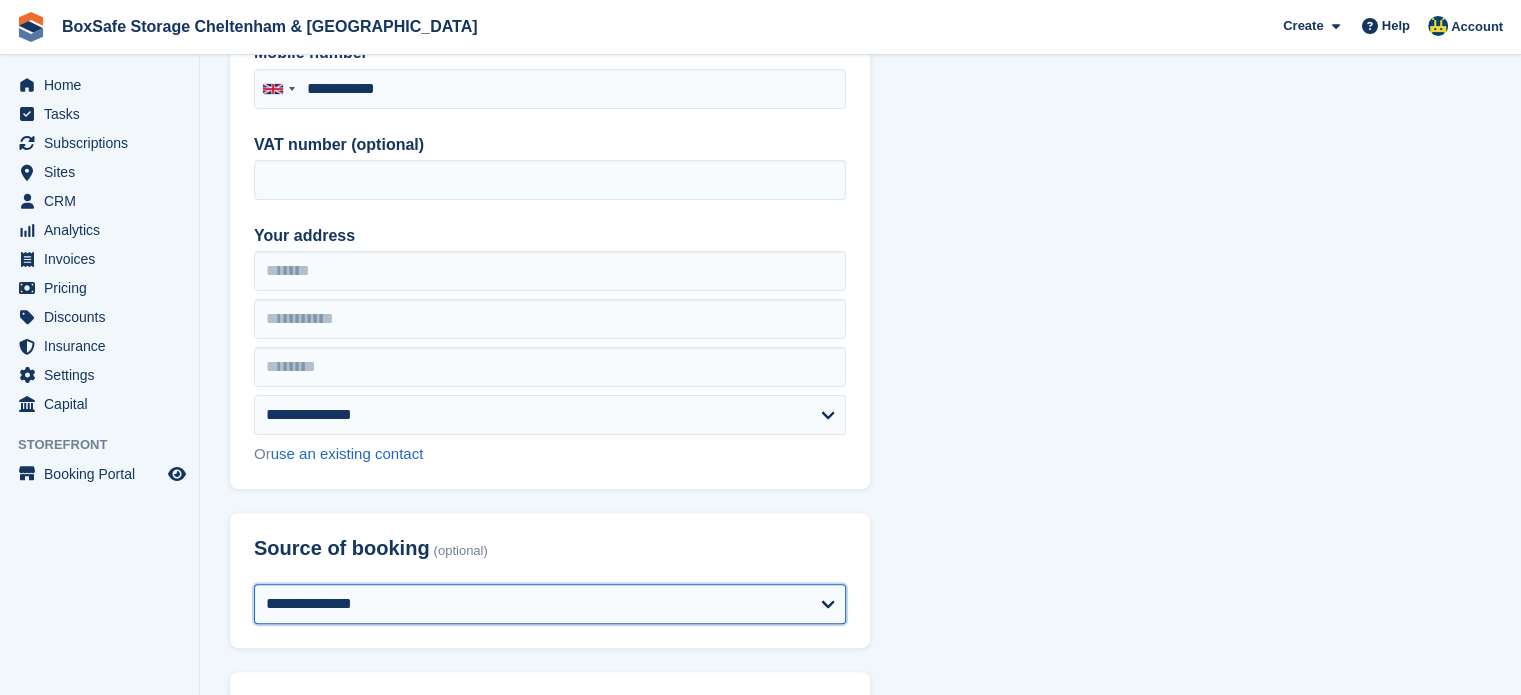 click on "**********" at bounding box center [550, 604] 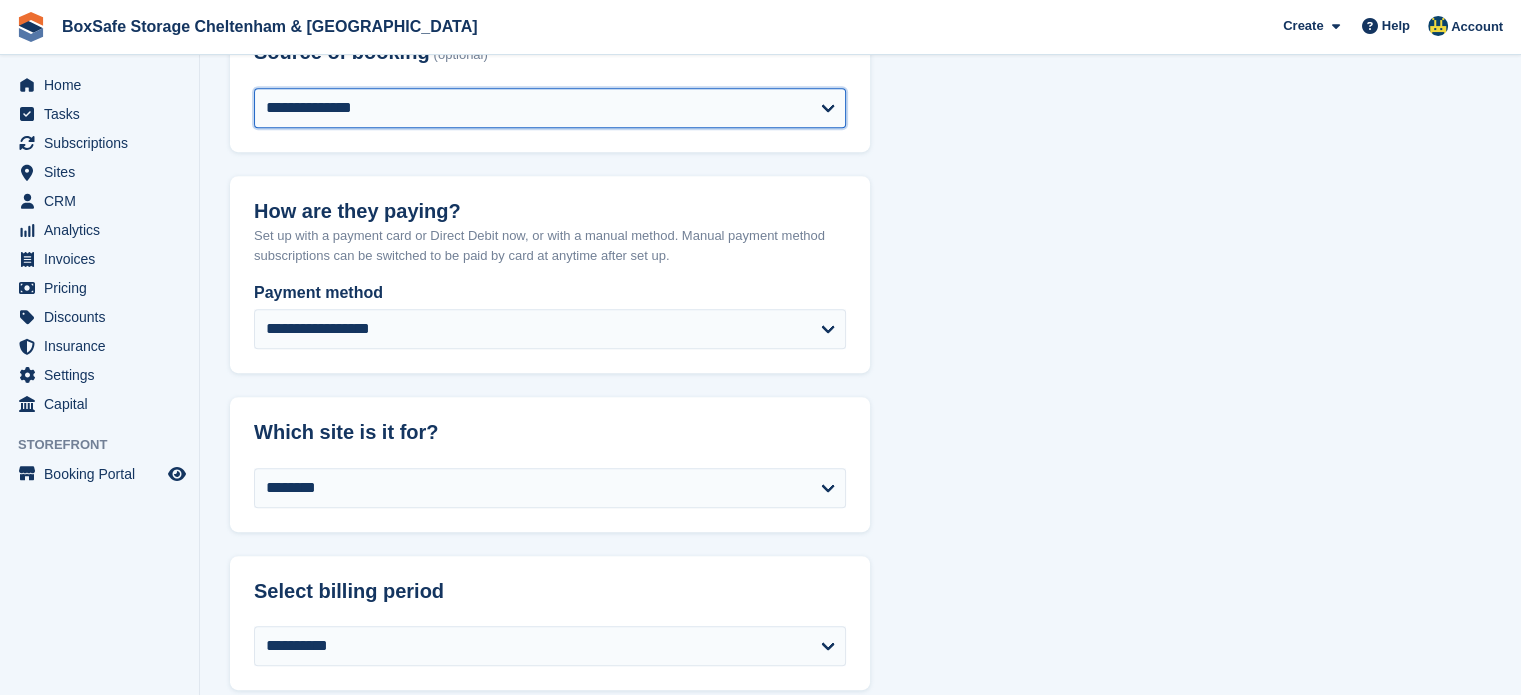 scroll, scrollTop: 967, scrollLeft: 0, axis: vertical 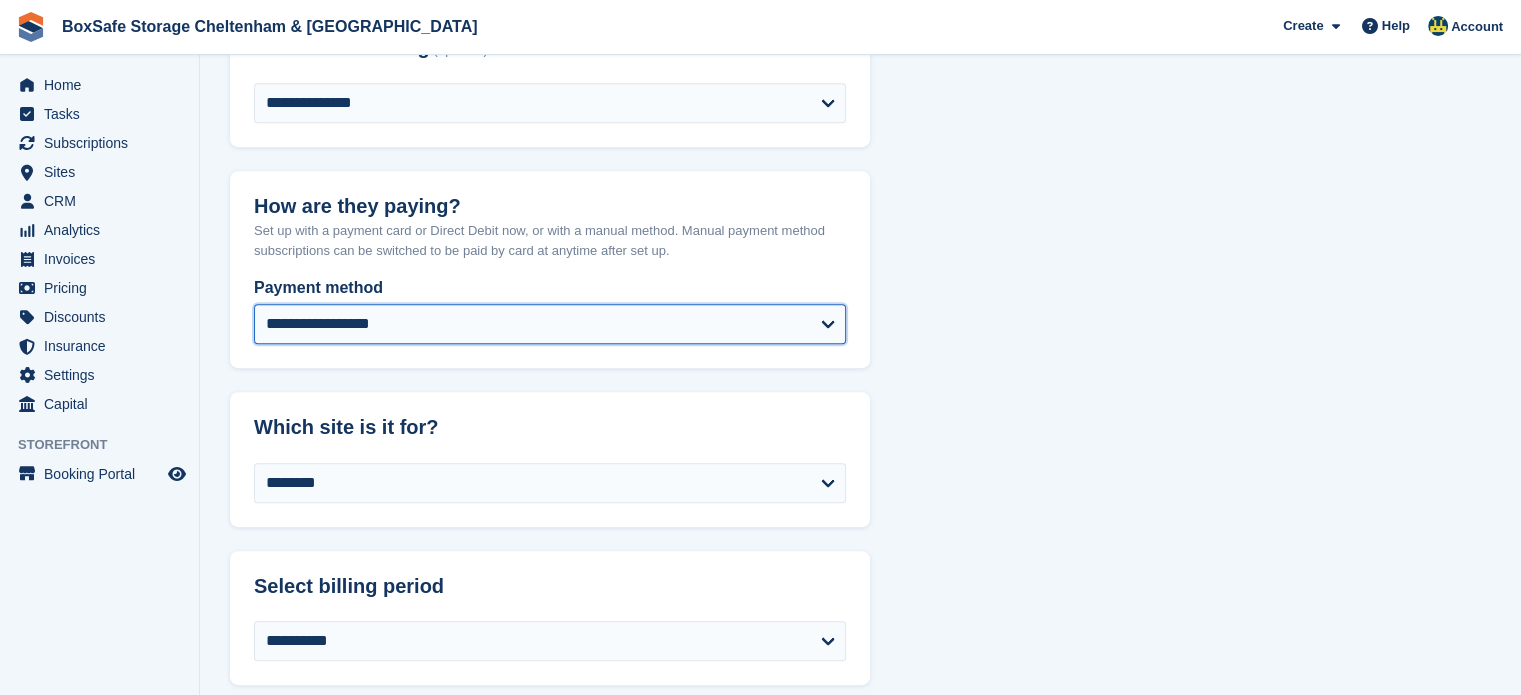 click on "**********" at bounding box center [550, 324] 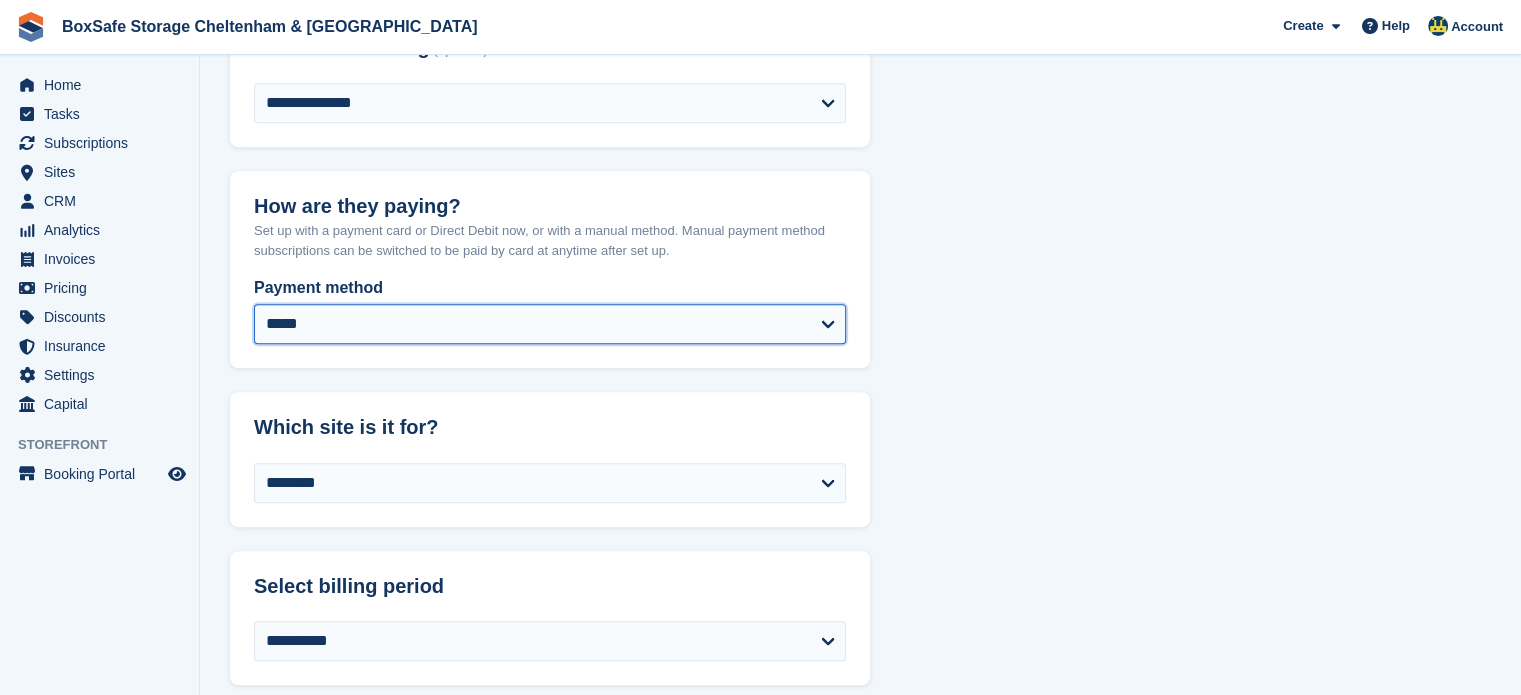 click on "**********" at bounding box center [550, 324] 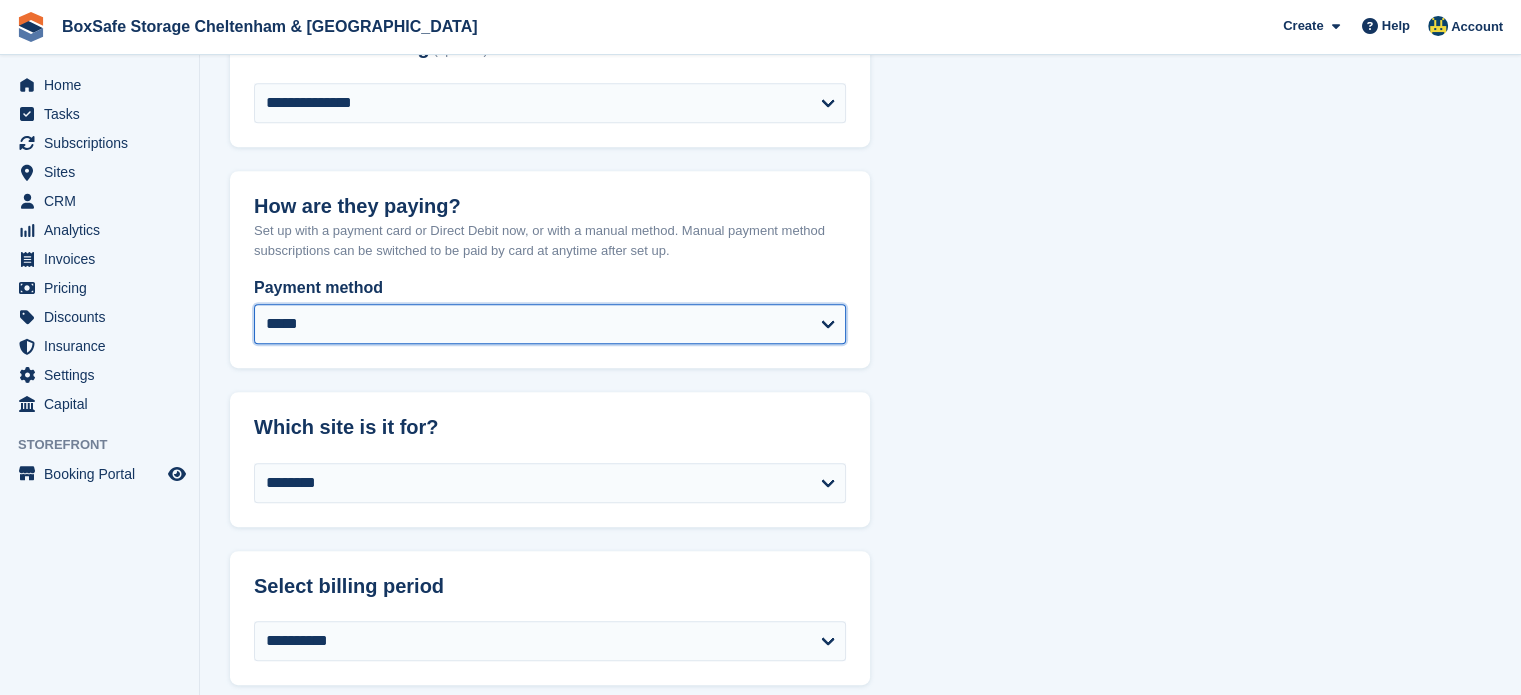 select on "***" 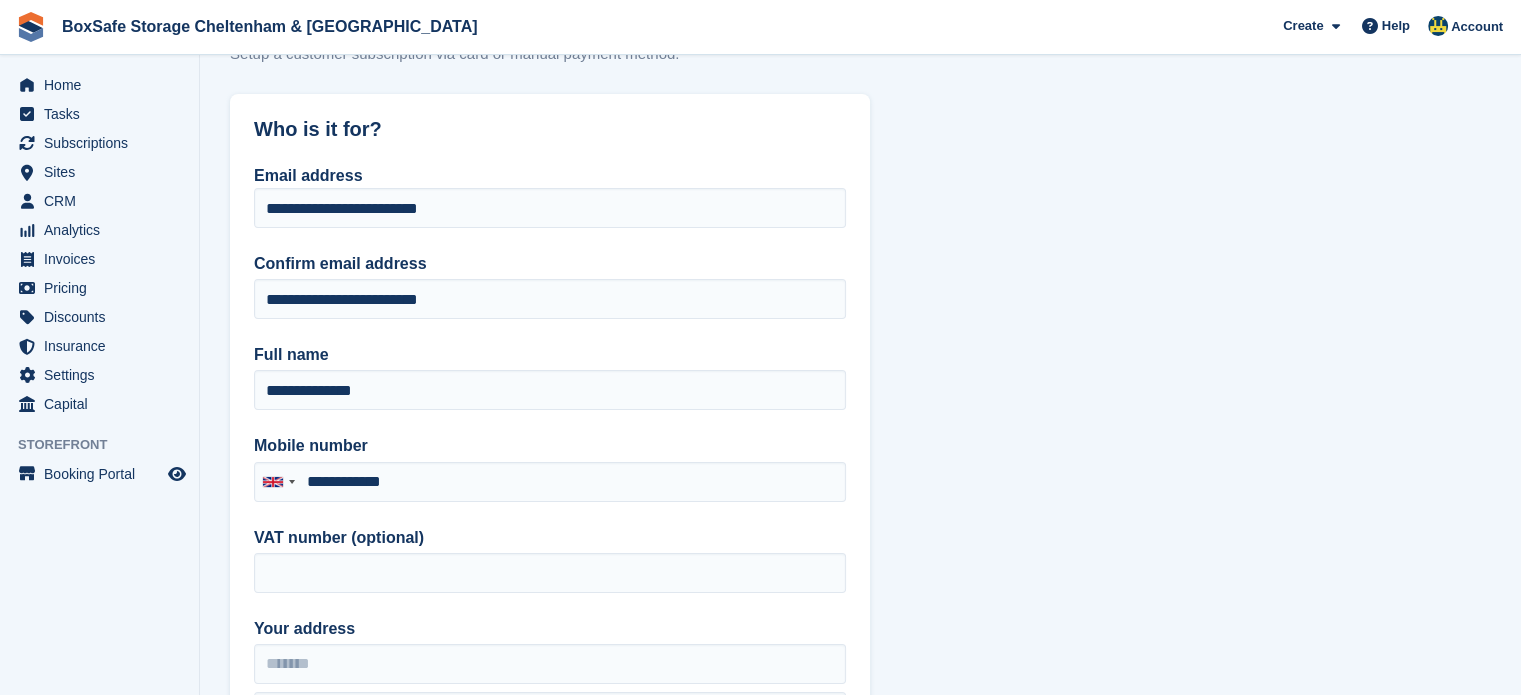 scroll, scrollTop: 0, scrollLeft: 0, axis: both 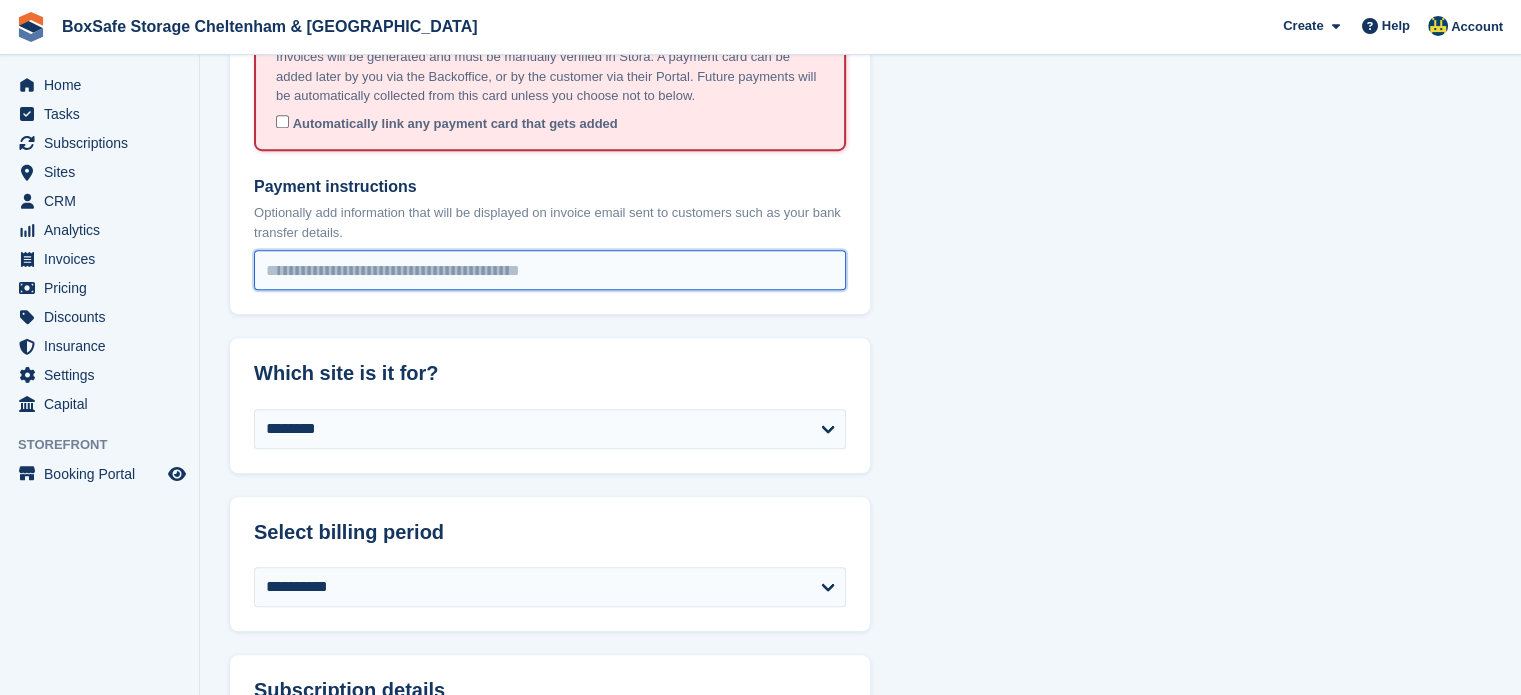 click on "Payment instructions" at bounding box center (550, 270) 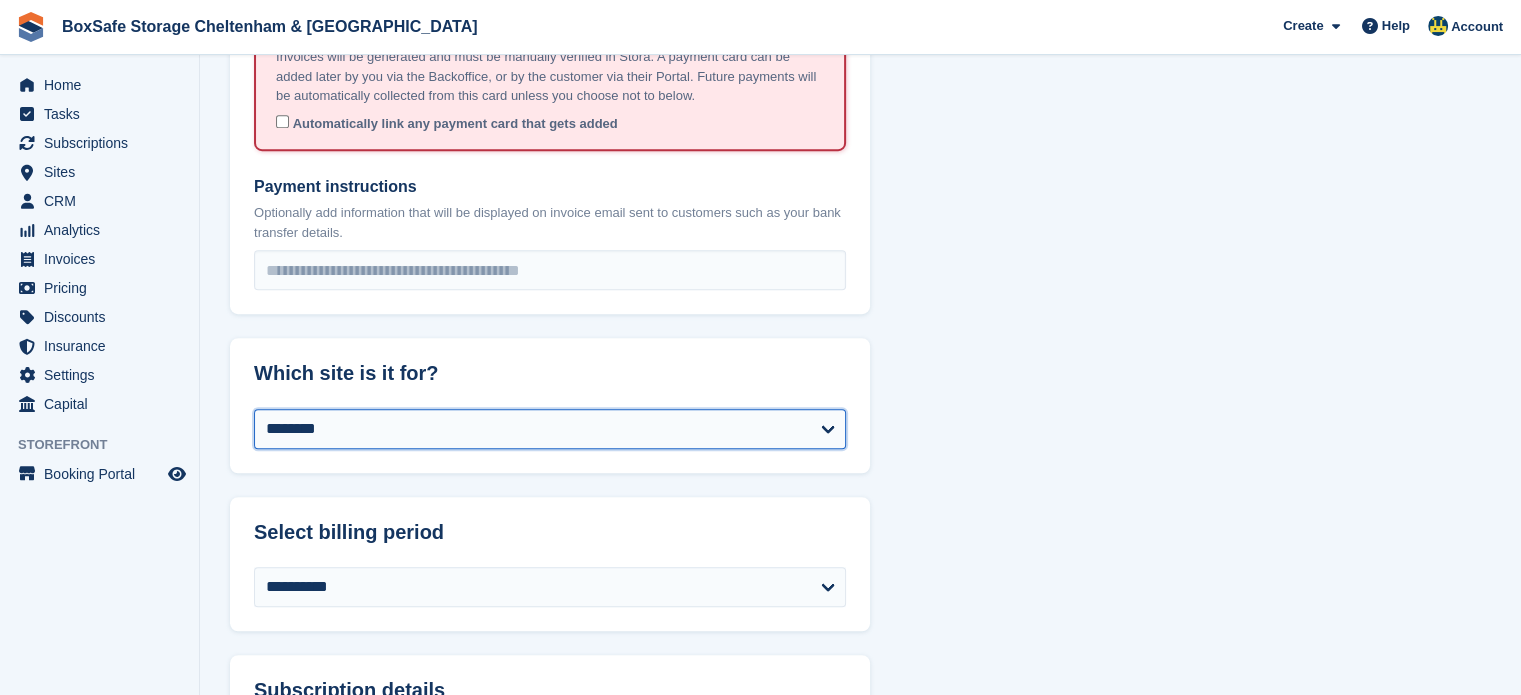 click on "**********" at bounding box center [550, 429] 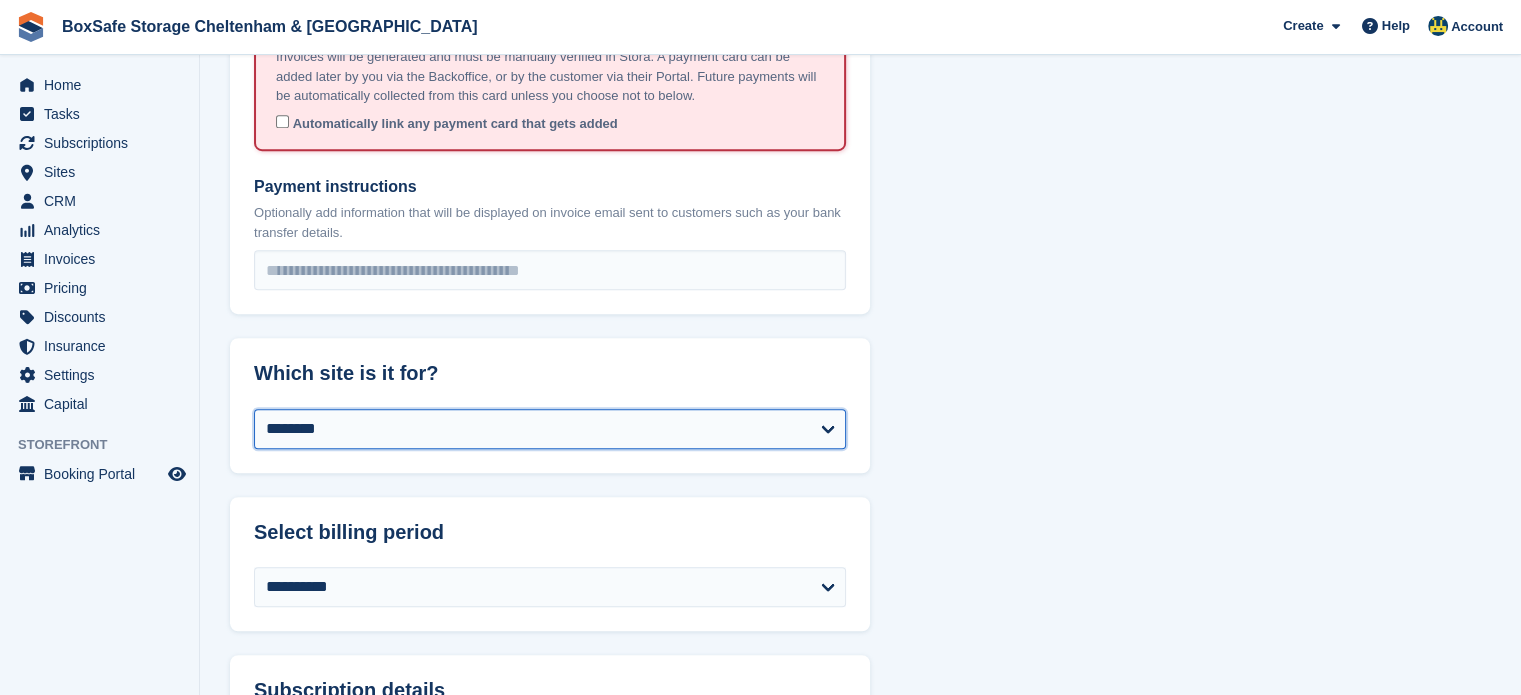 select on "****" 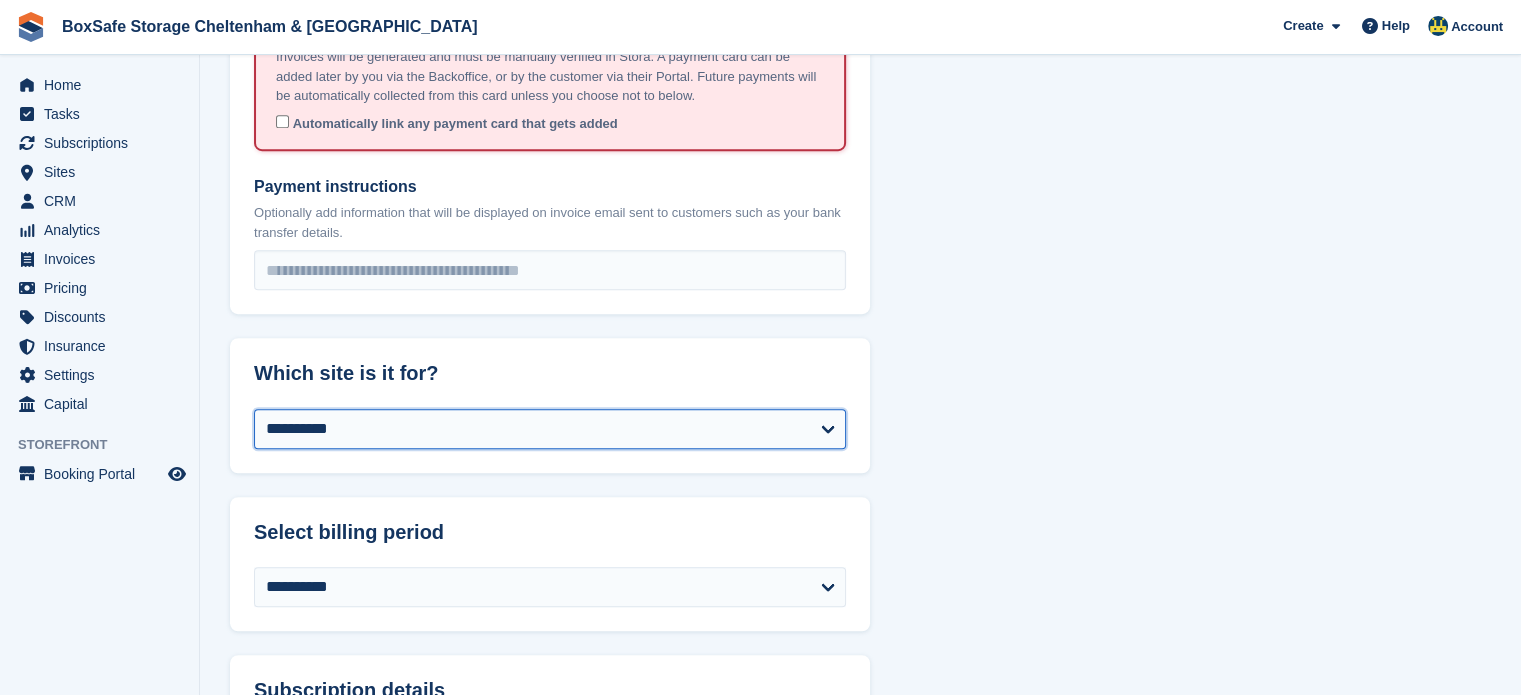 click on "**********" at bounding box center [550, 429] 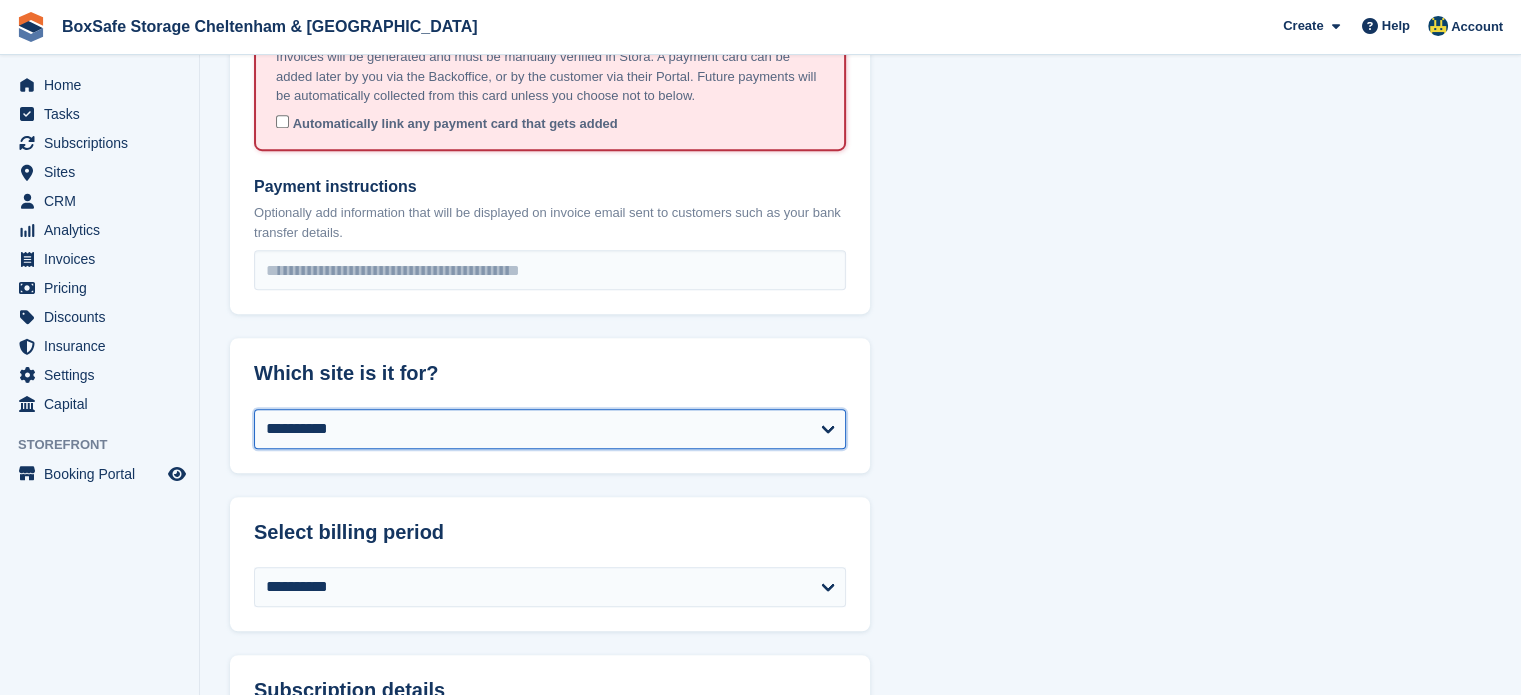 select on "*****" 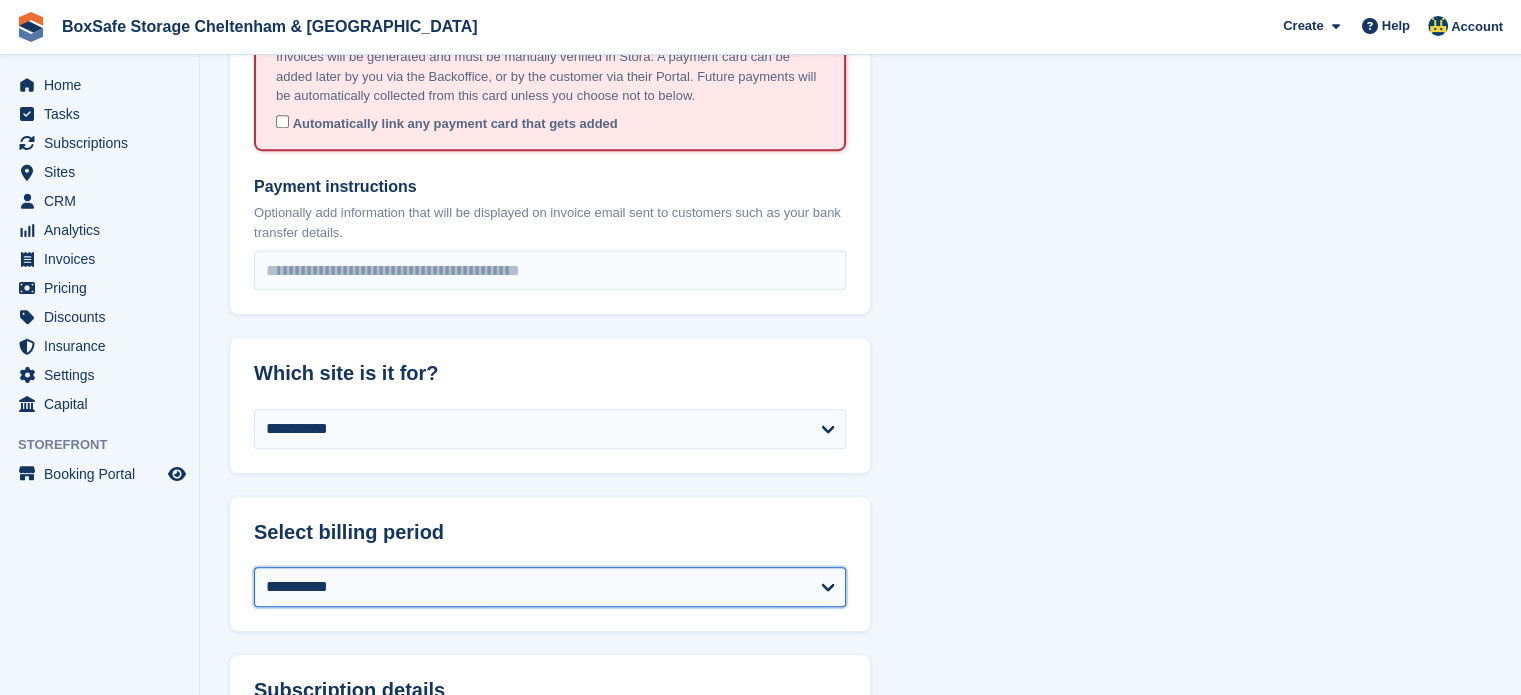 click on "**********" at bounding box center [550, 587] 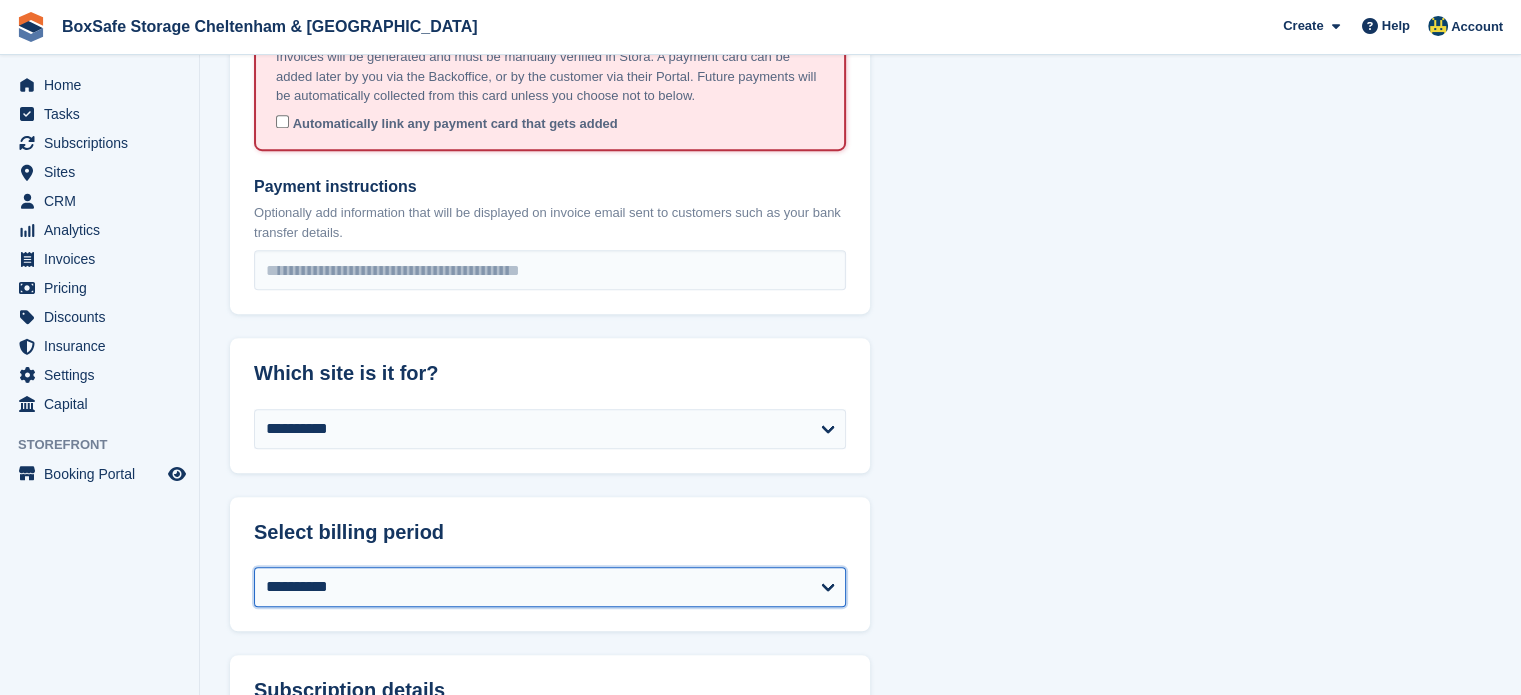 select on "*" 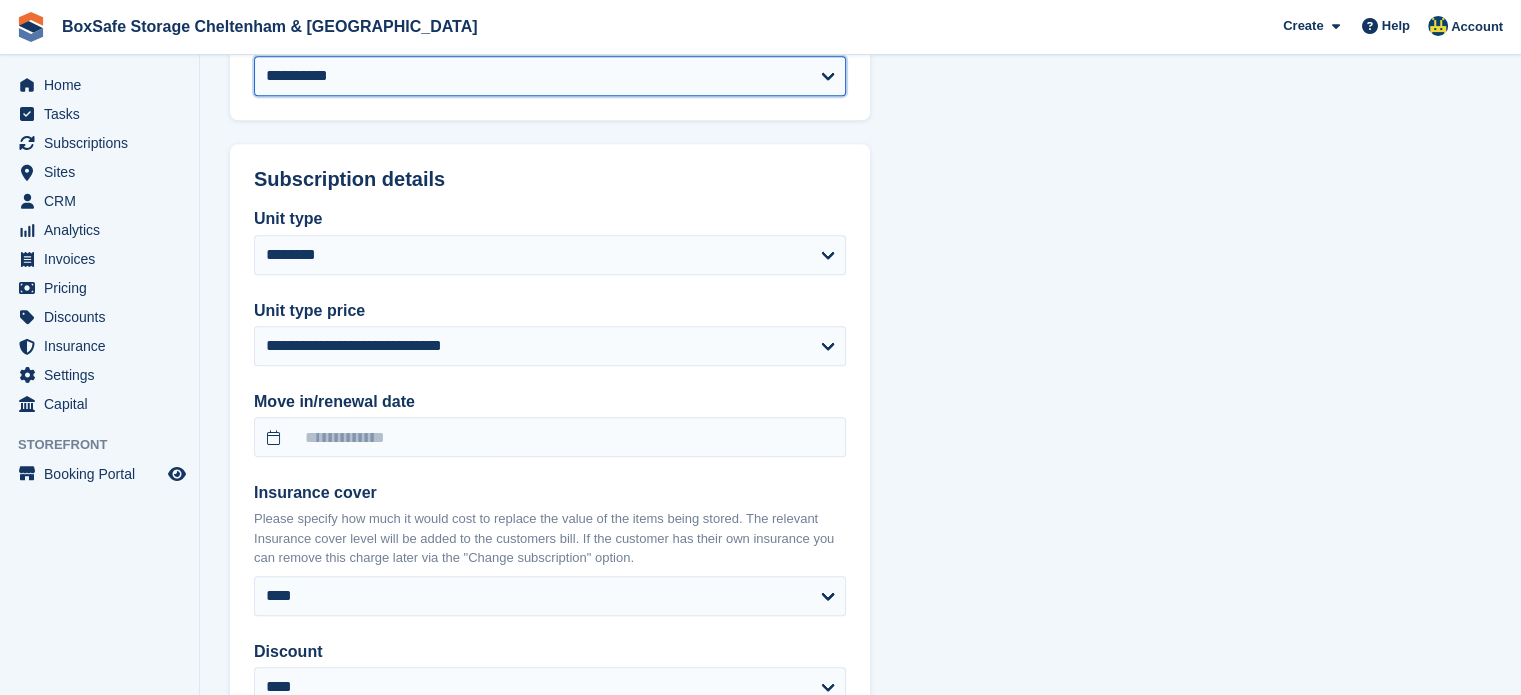 scroll, scrollTop: 1956, scrollLeft: 0, axis: vertical 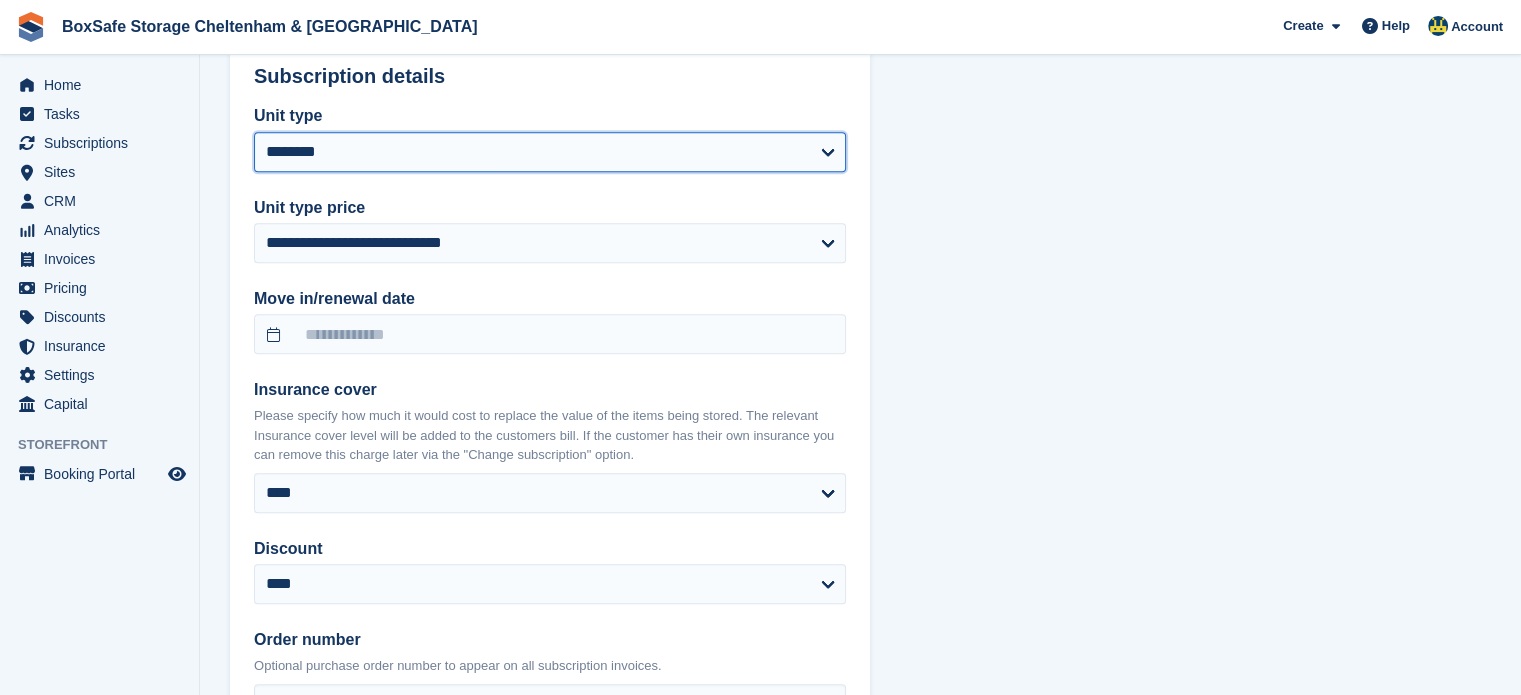 click on "**********" at bounding box center (550, 152) 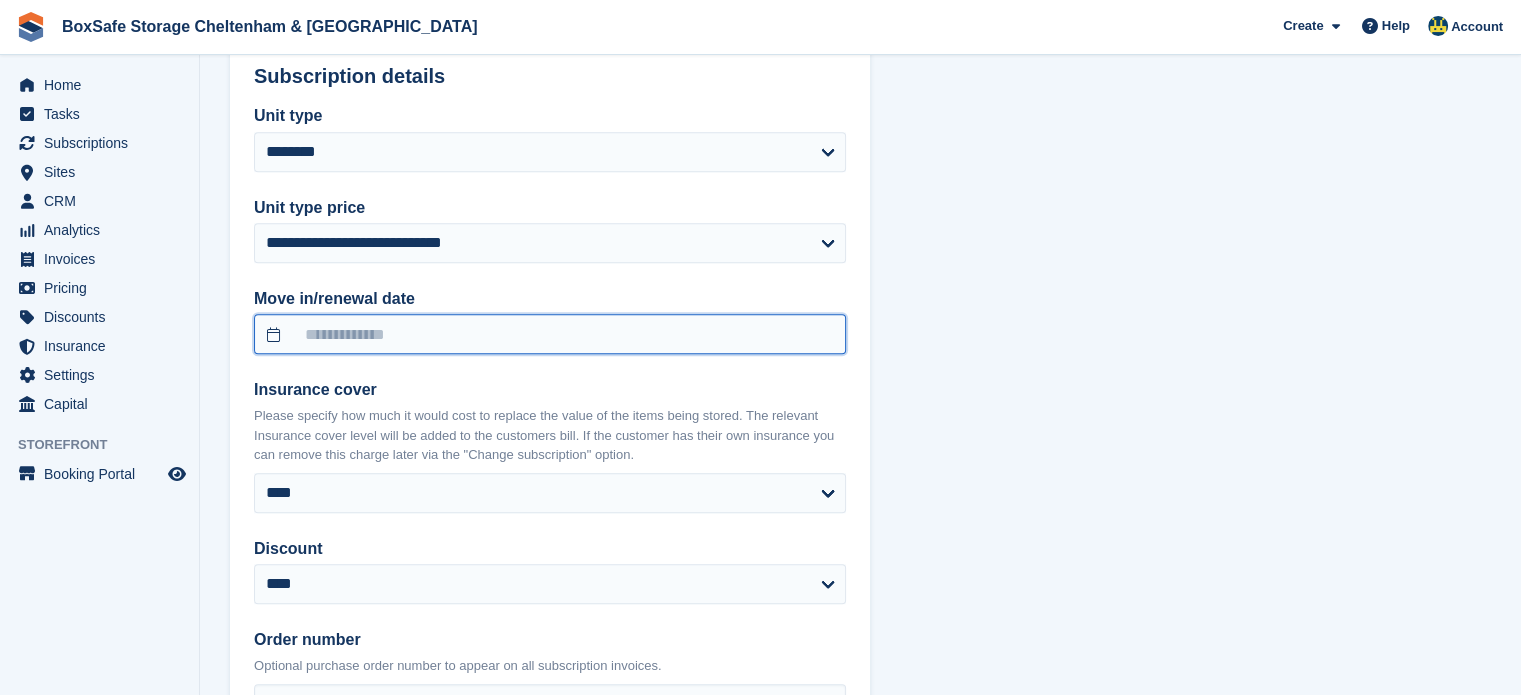 click at bounding box center [550, 334] 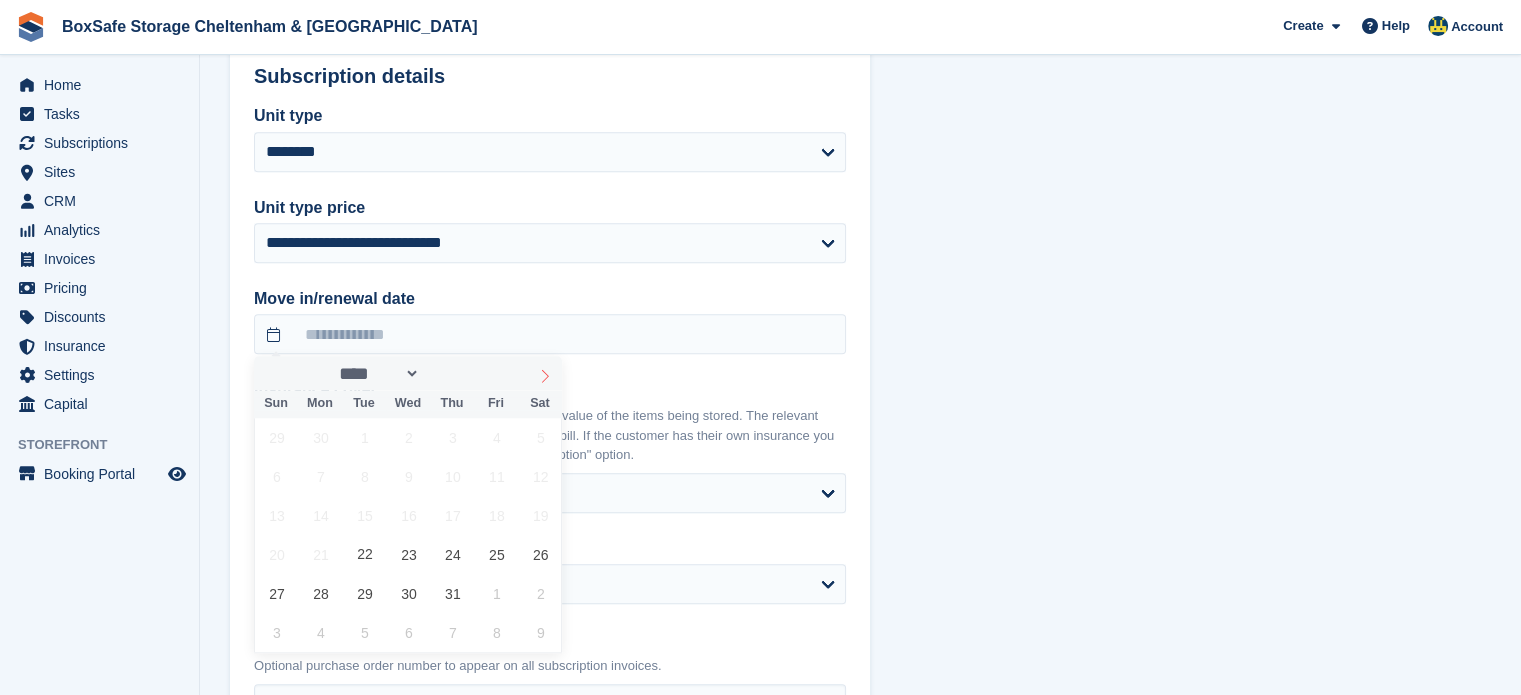 click 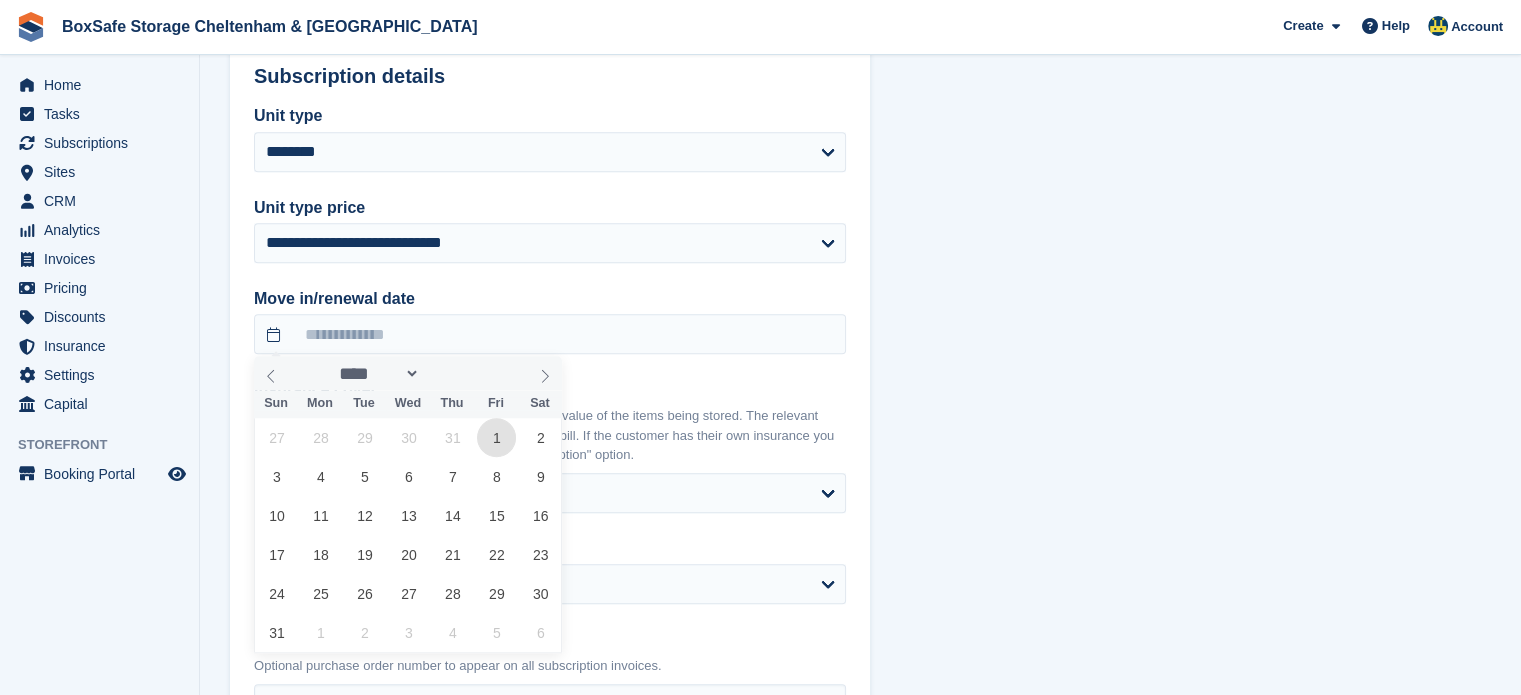 click on "1" at bounding box center [496, 437] 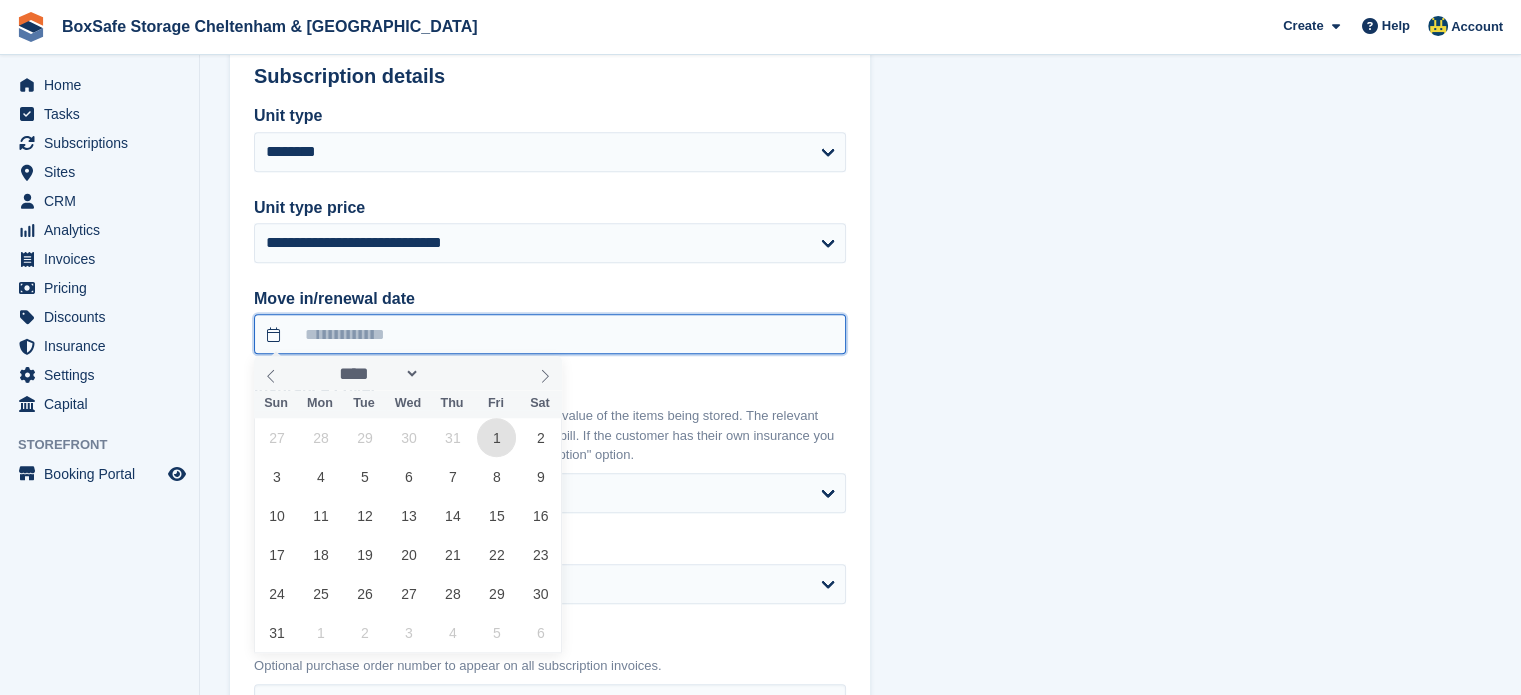 type on "**********" 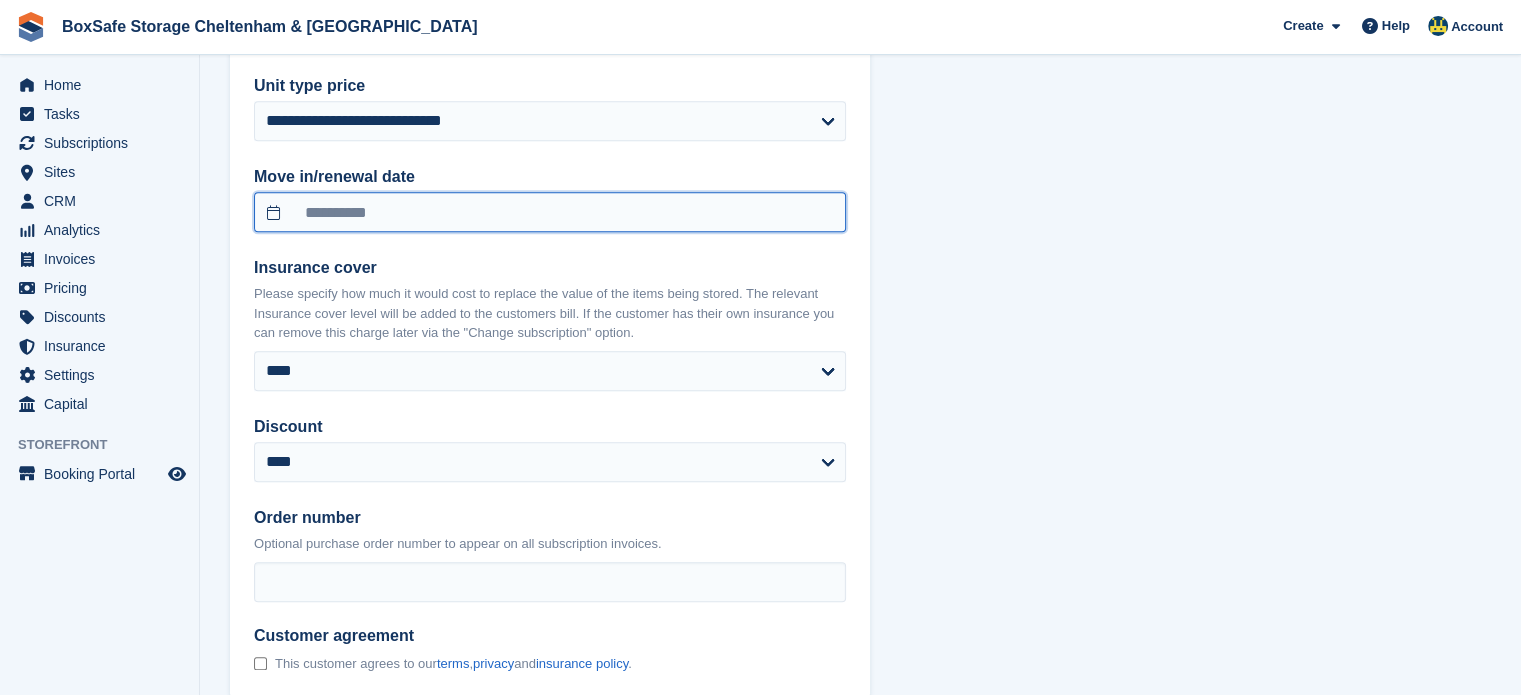 scroll, scrollTop: 2132, scrollLeft: 0, axis: vertical 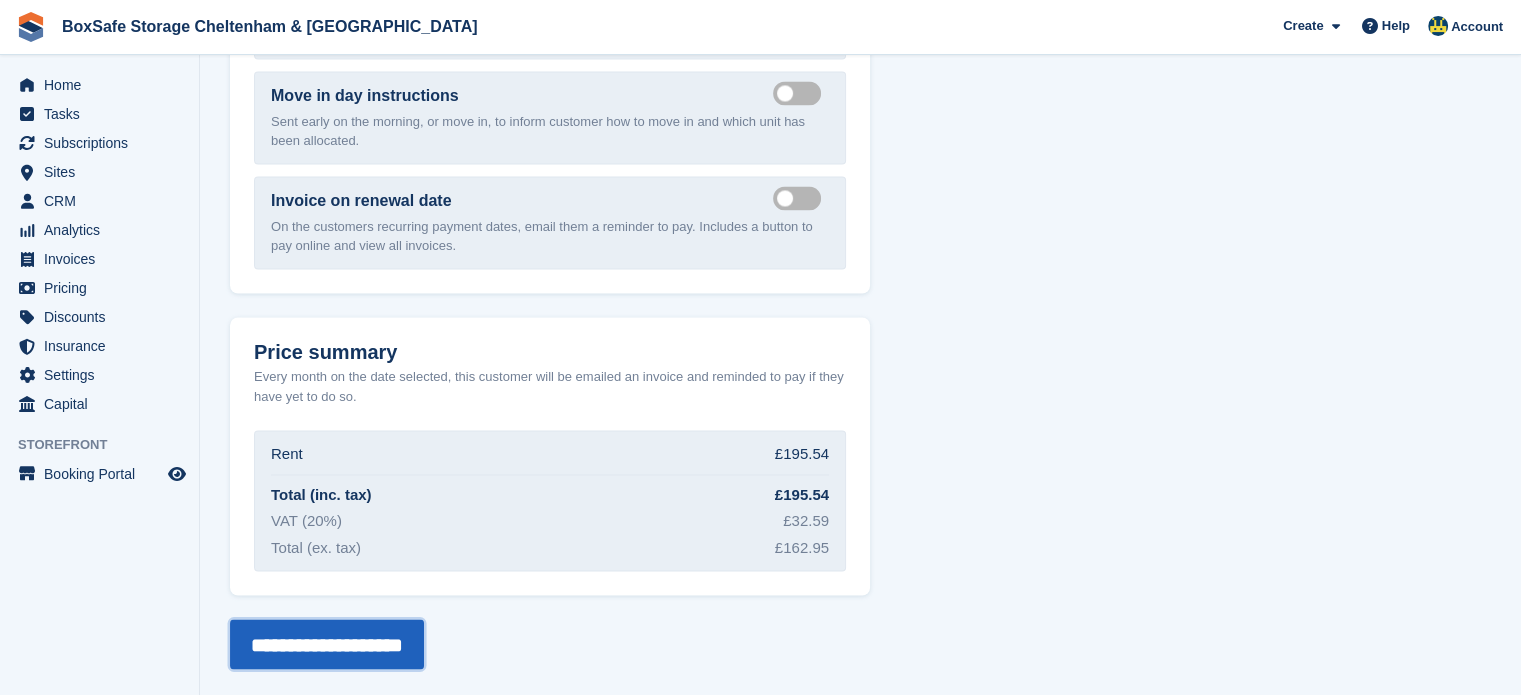 click on "**********" at bounding box center (327, 644) 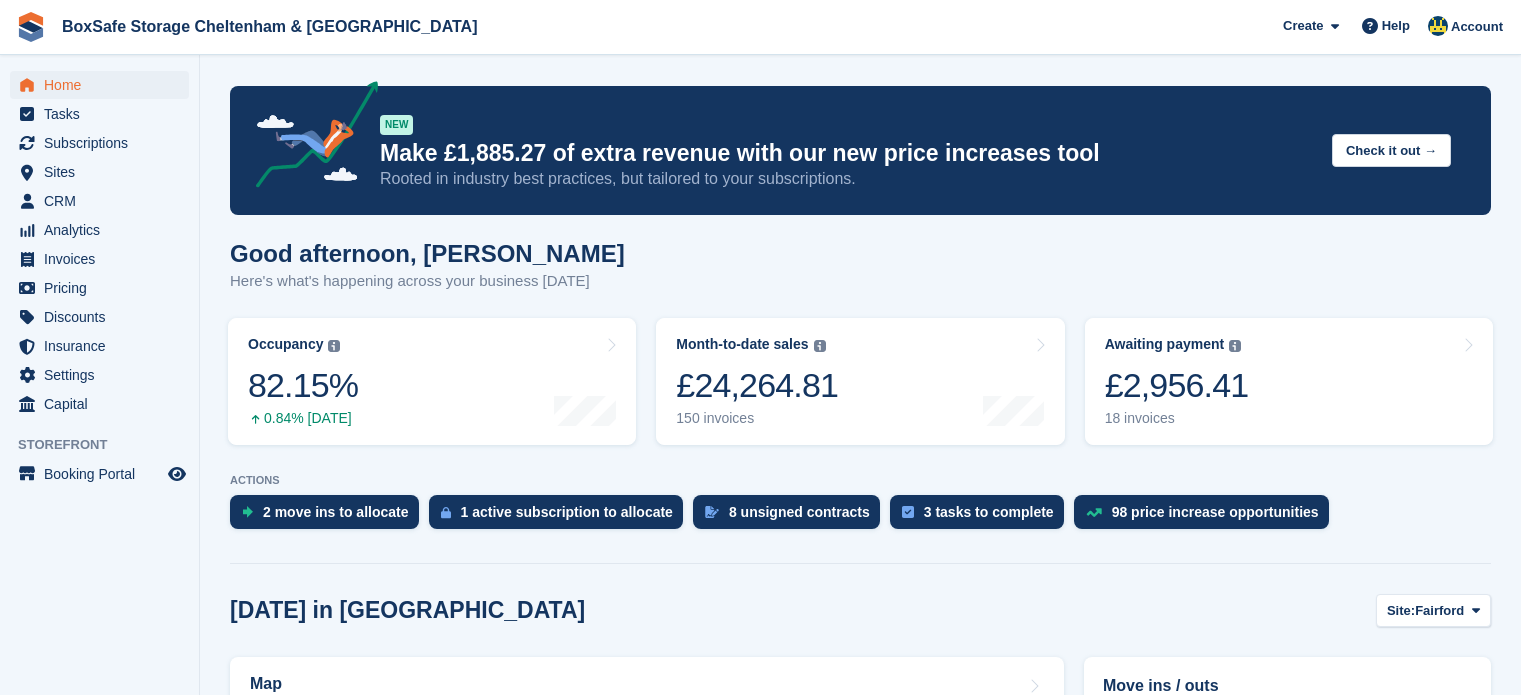 scroll, scrollTop: 0, scrollLeft: 0, axis: both 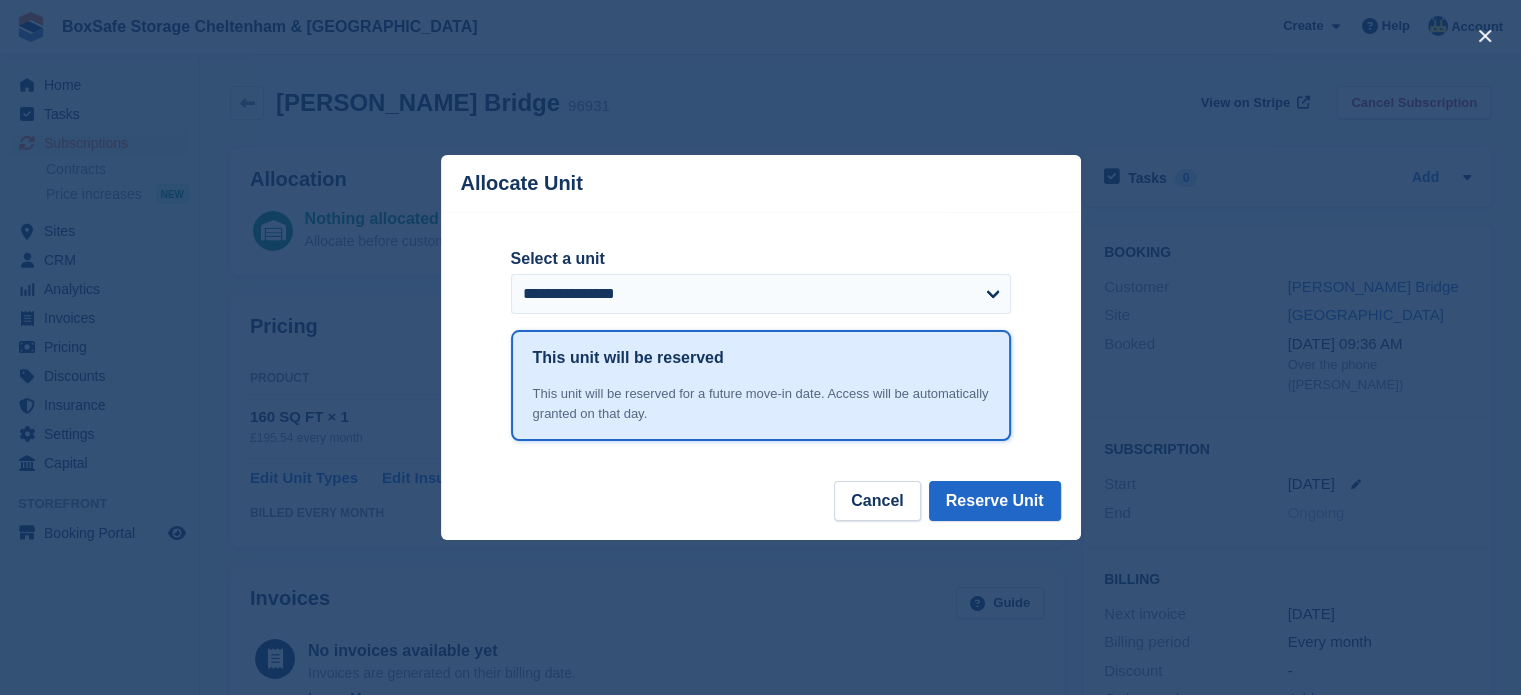 click on "**********" at bounding box center (761, 294) 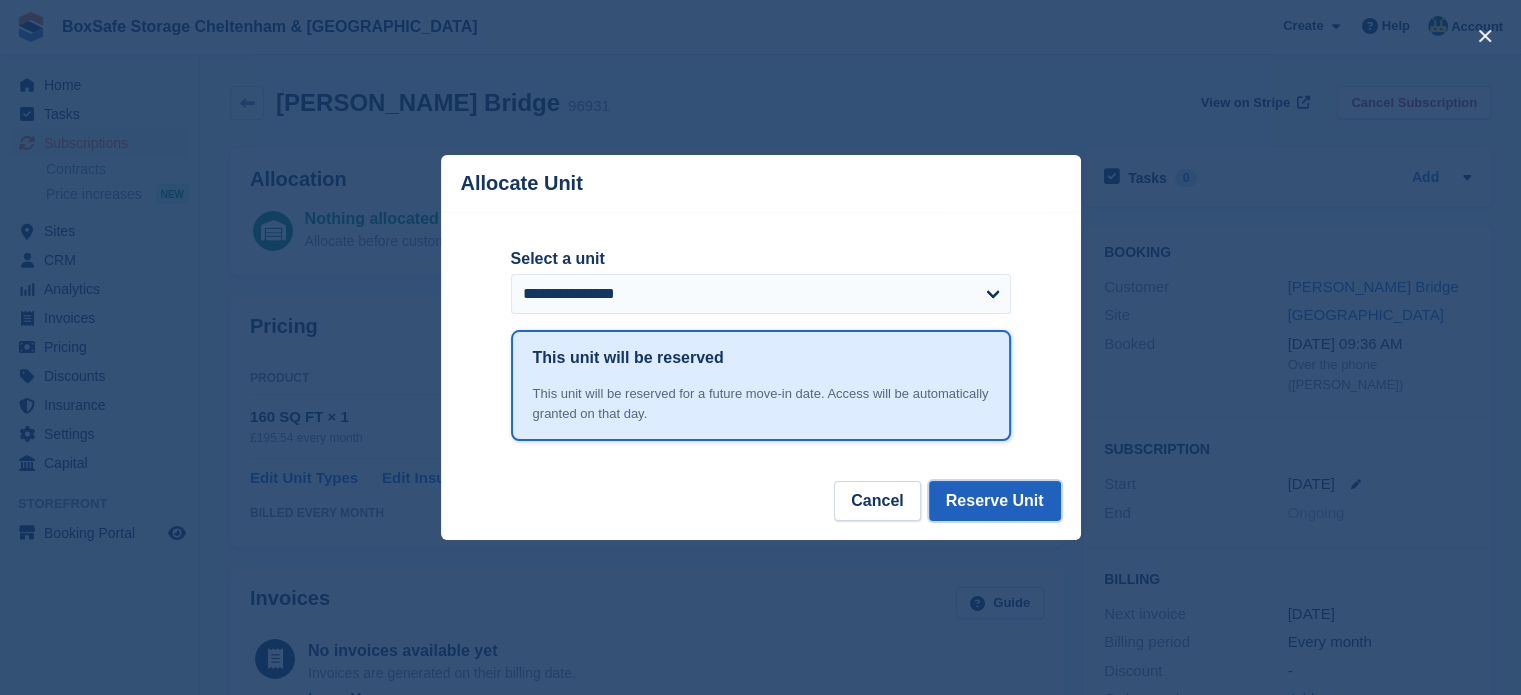 click on "Reserve Unit" at bounding box center (995, 501) 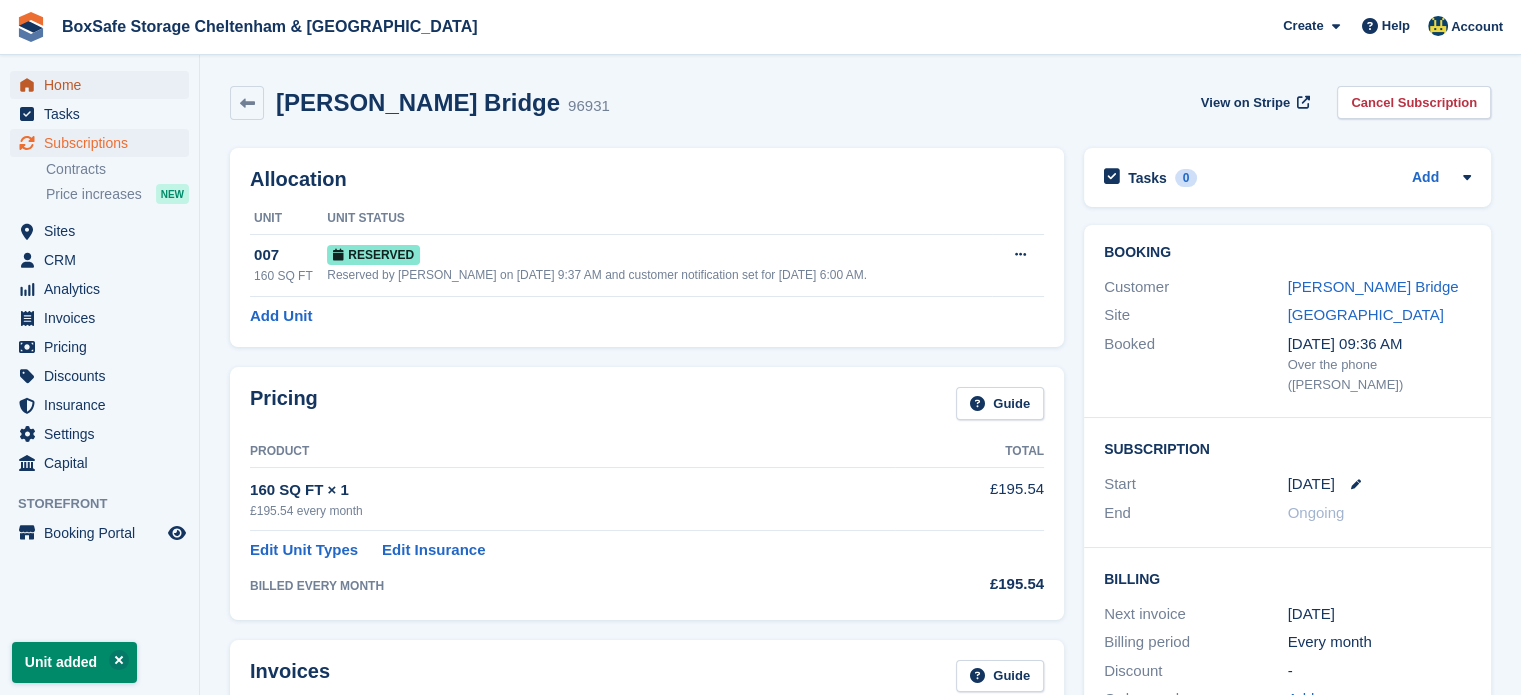 click on "Home" at bounding box center [104, 85] 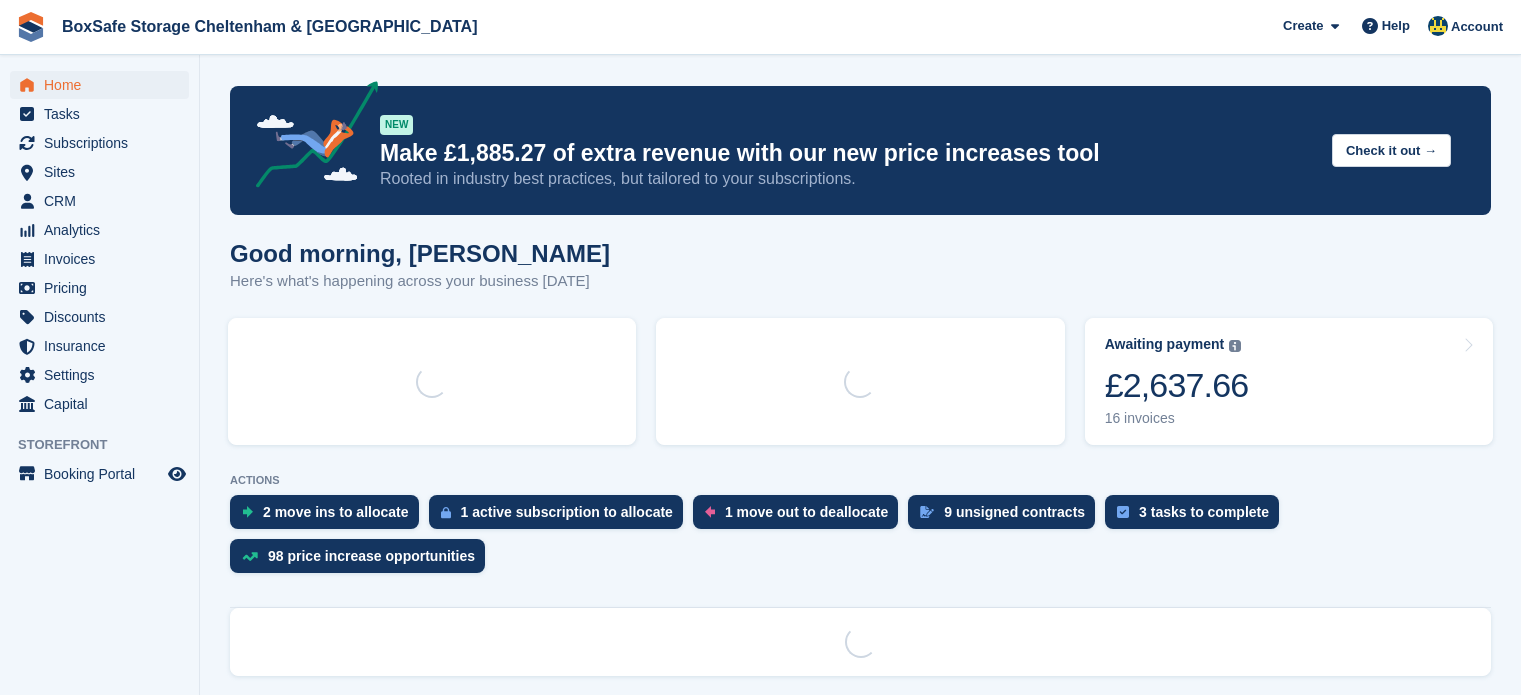 scroll, scrollTop: 0, scrollLeft: 0, axis: both 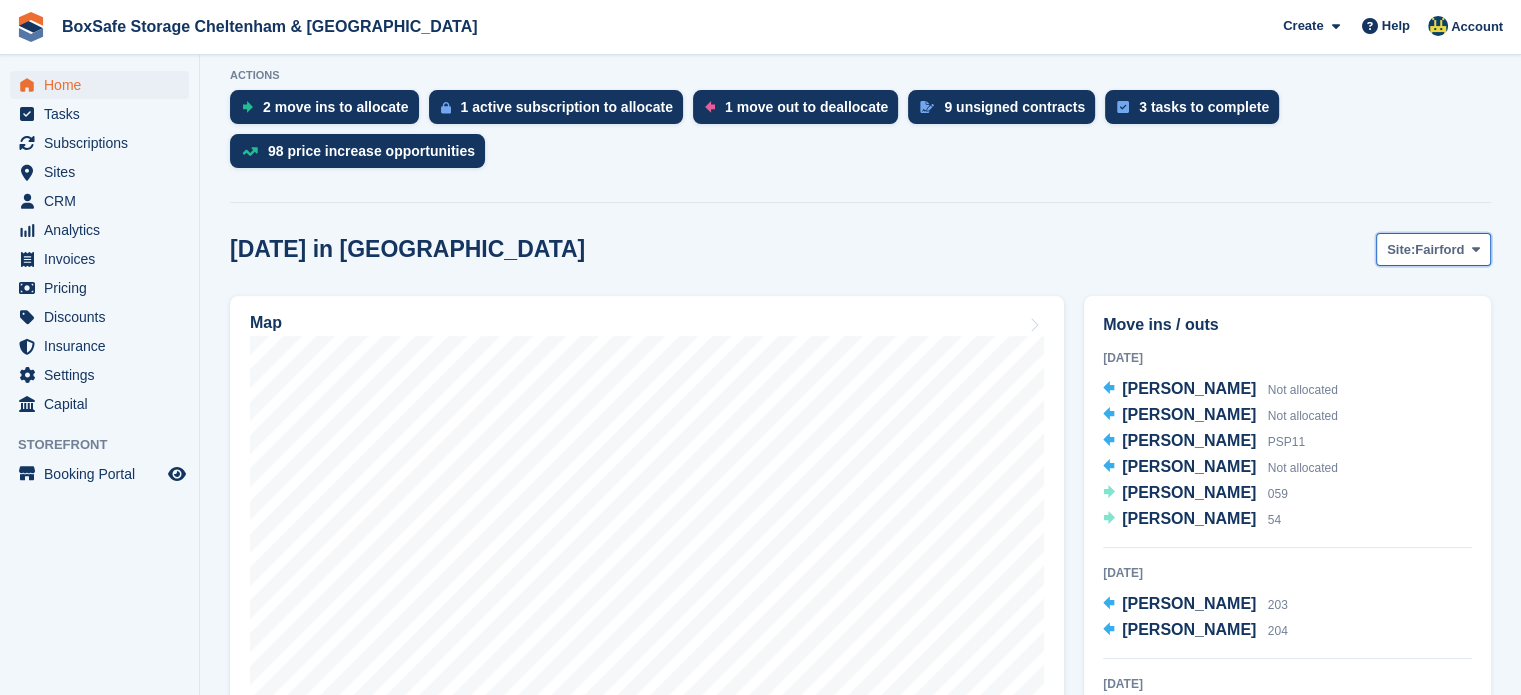 click on "Site:
Fairford" at bounding box center [1433, 249] 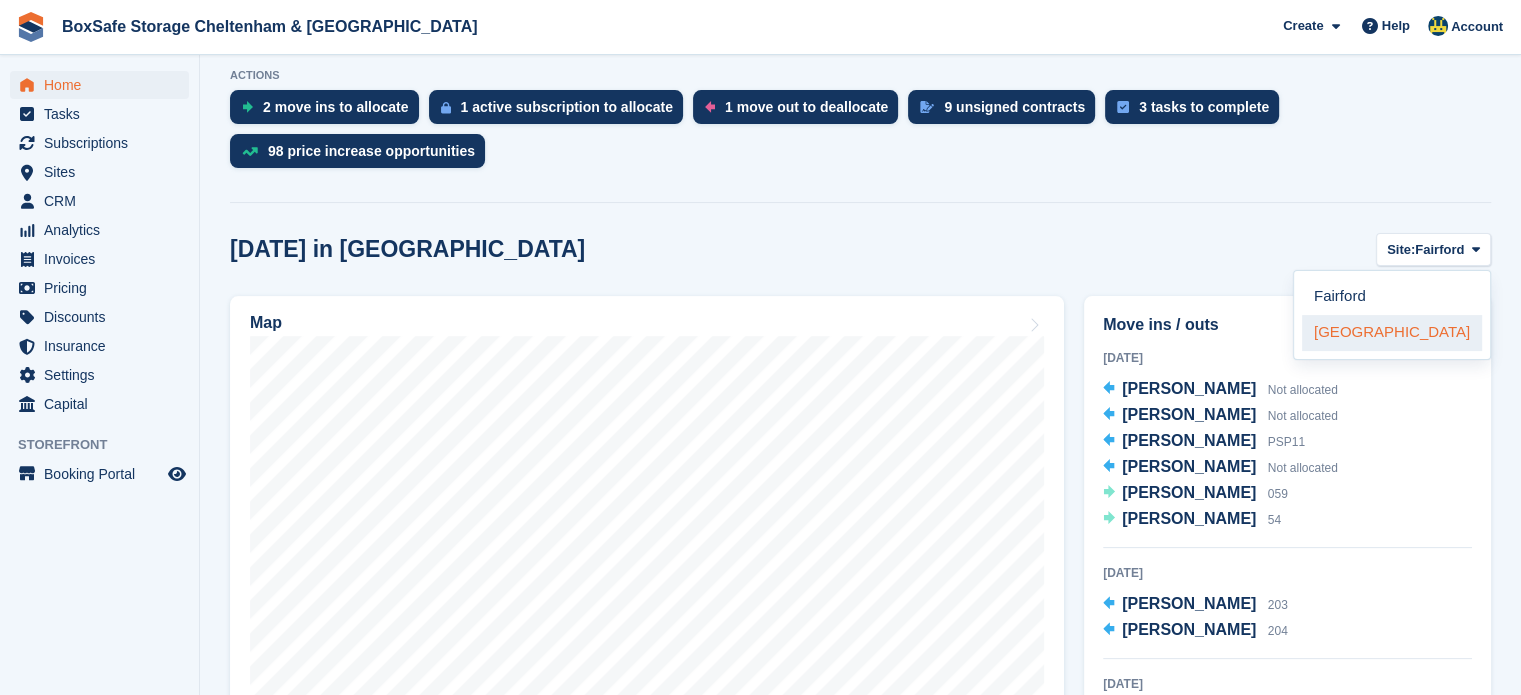 click on "[GEOGRAPHIC_DATA]" at bounding box center (1392, 333) 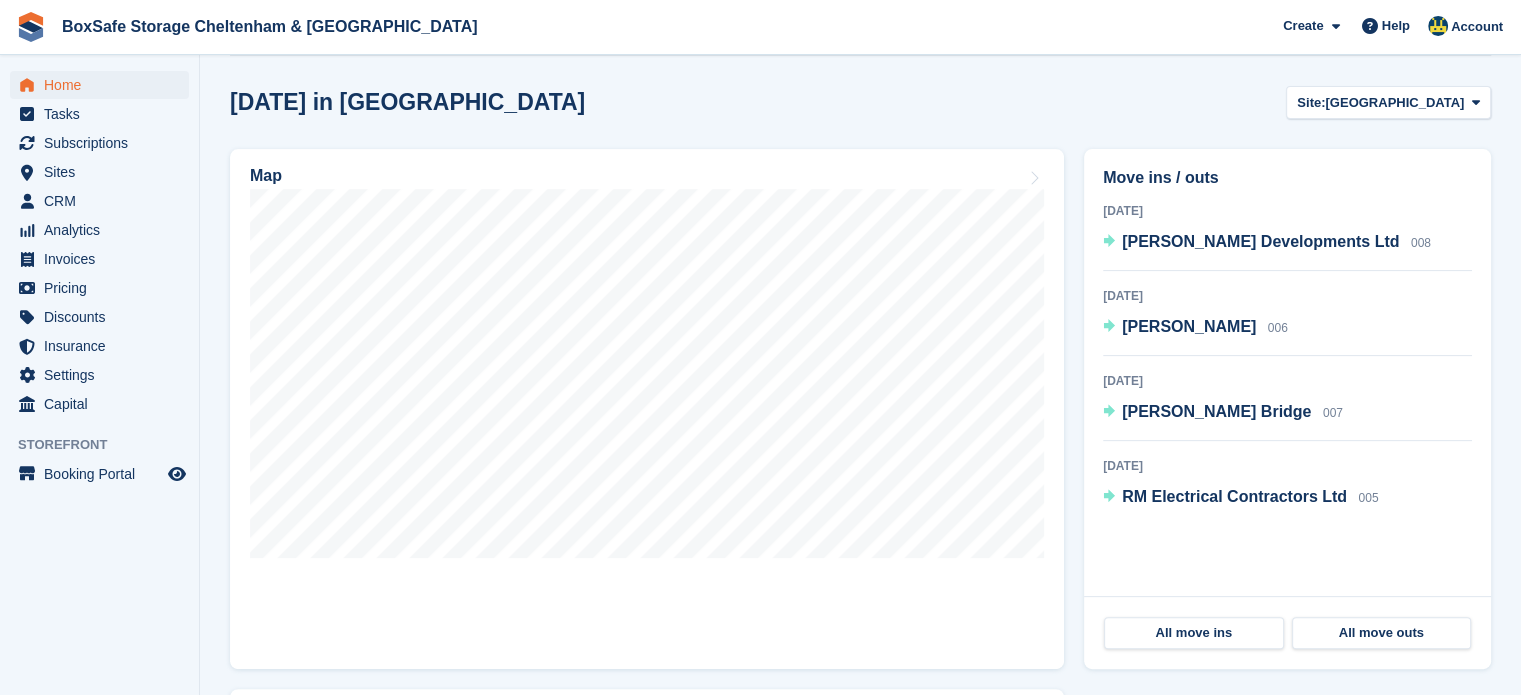 scroll, scrollTop: 568, scrollLeft: 0, axis: vertical 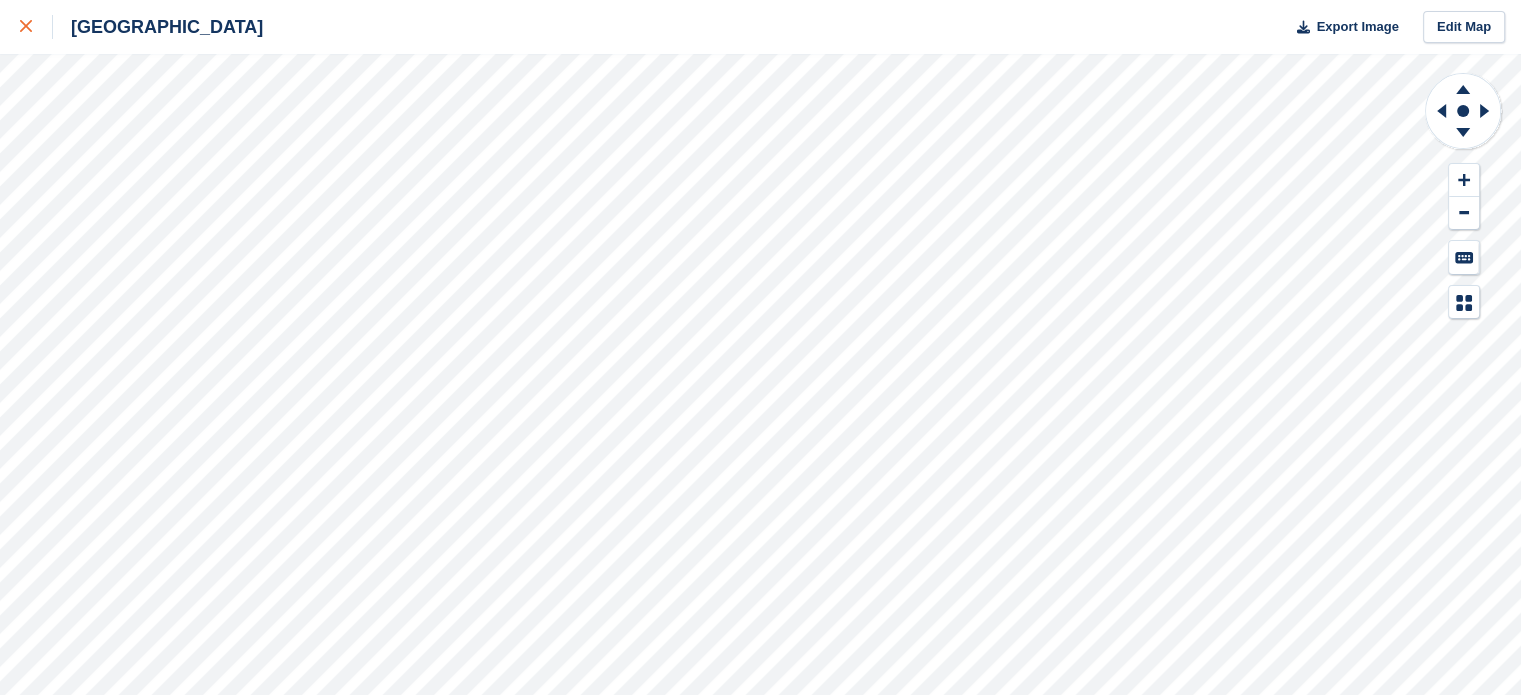 click at bounding box center [36, 27] 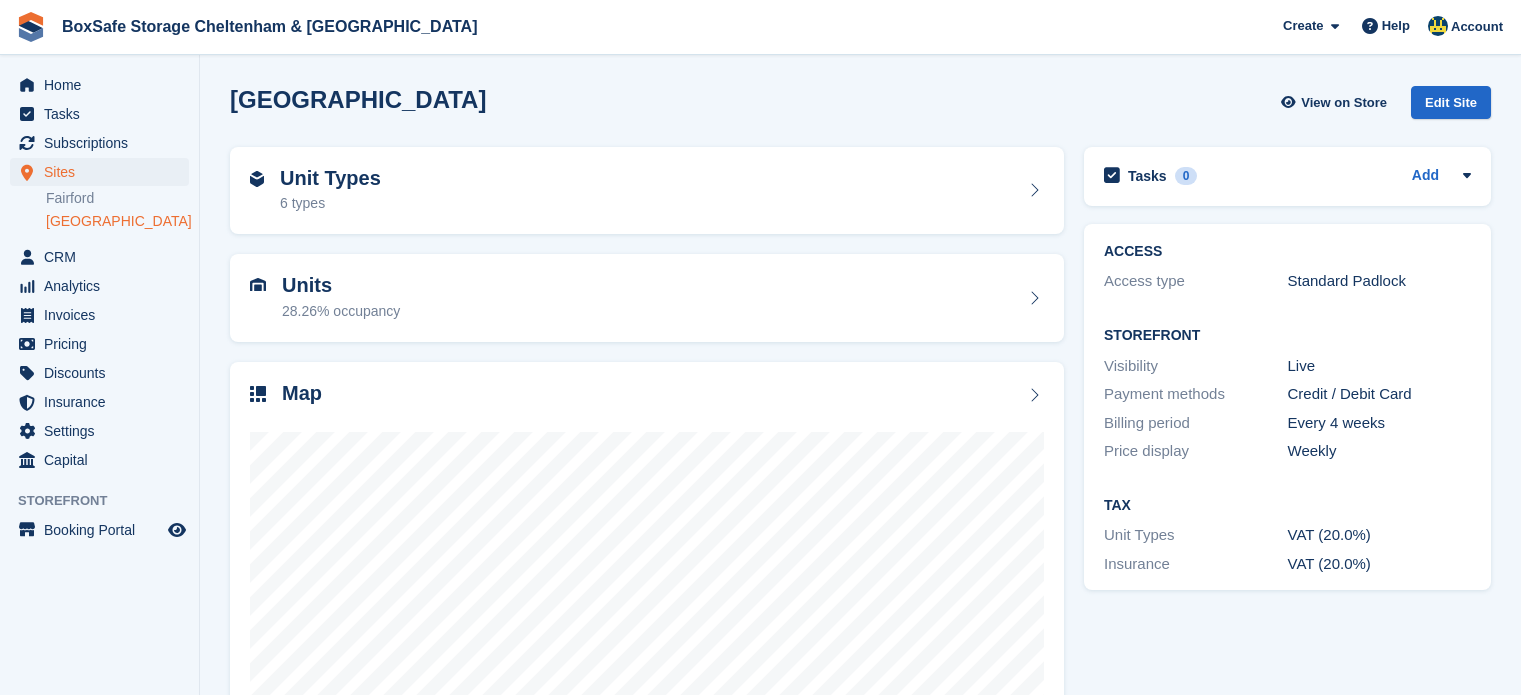scroll, scrollTop: 0, scrollLeft: 0, axis: both 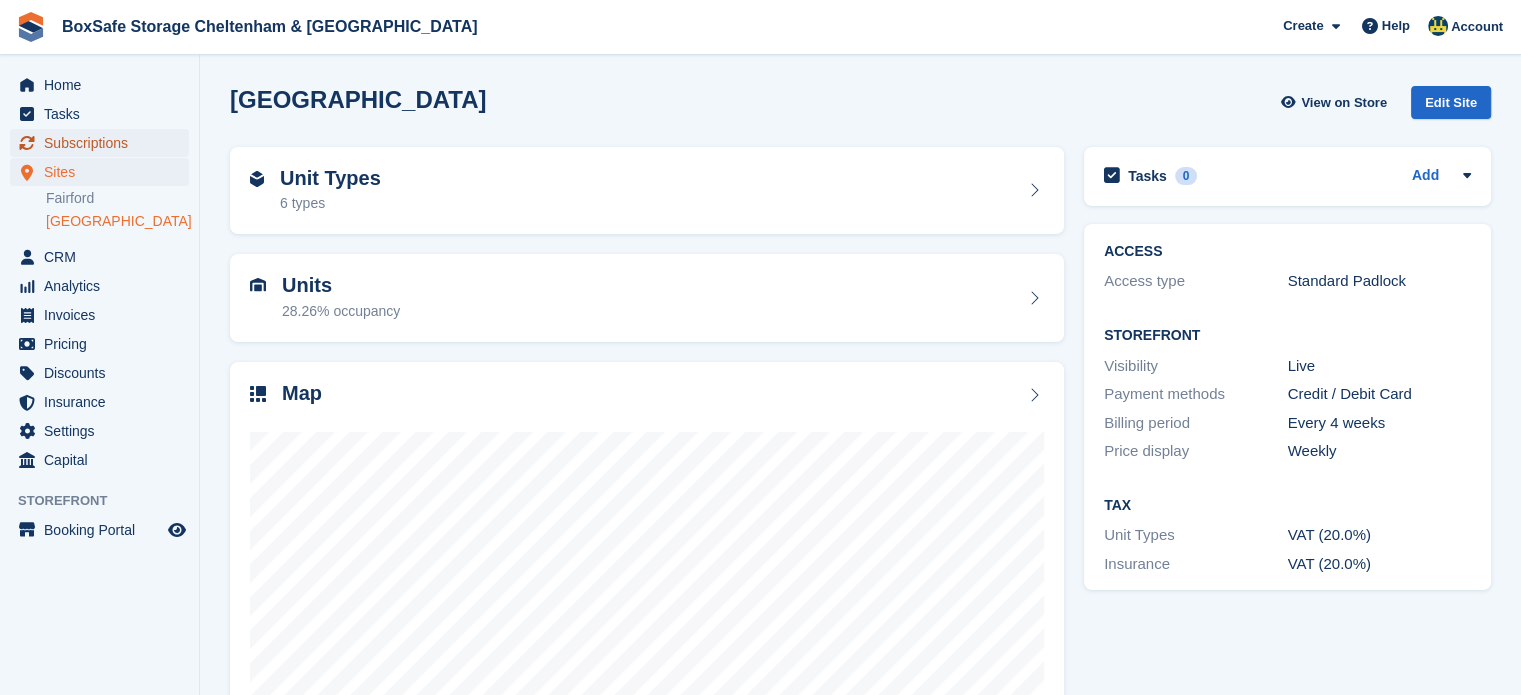 click on "Subscriptions" at bounding box center [104, 143] 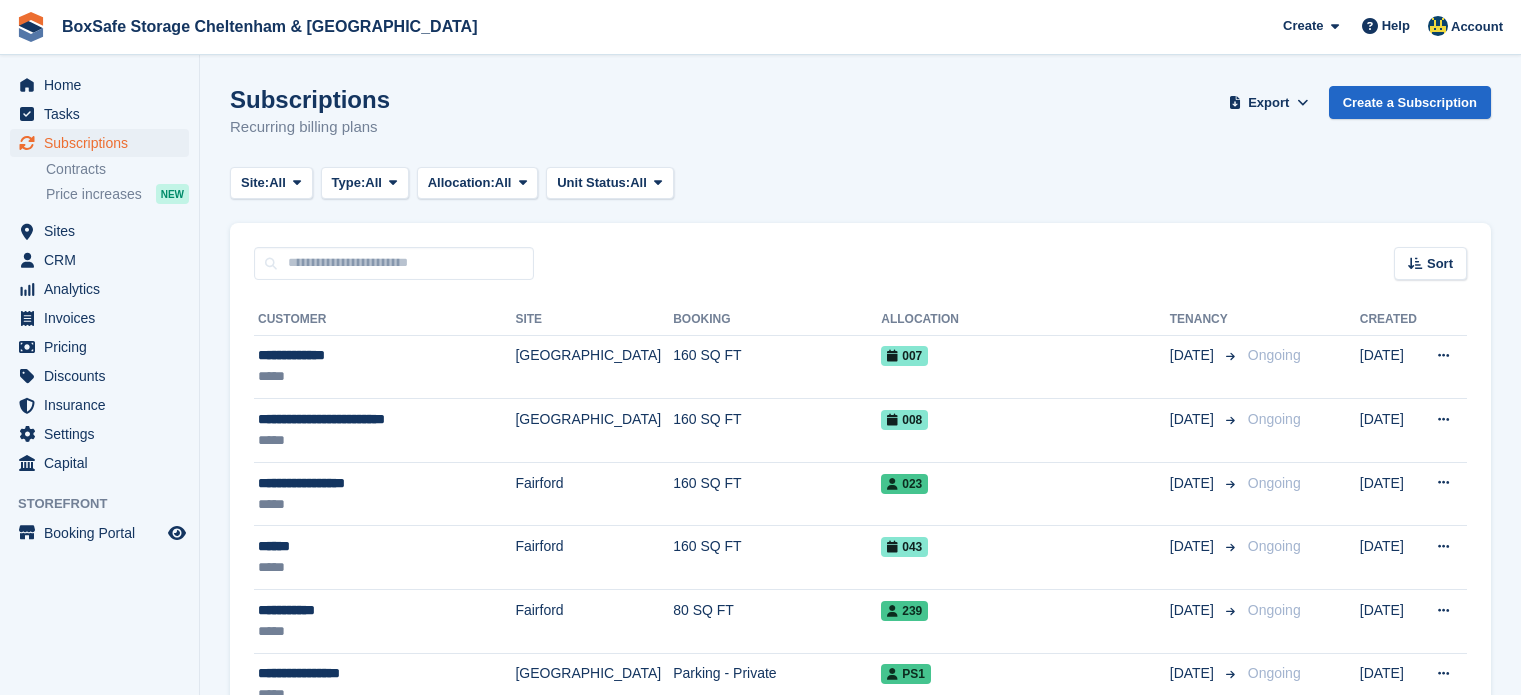 scroll, scrollTop: 0, scrollLeft: 0, axis: both 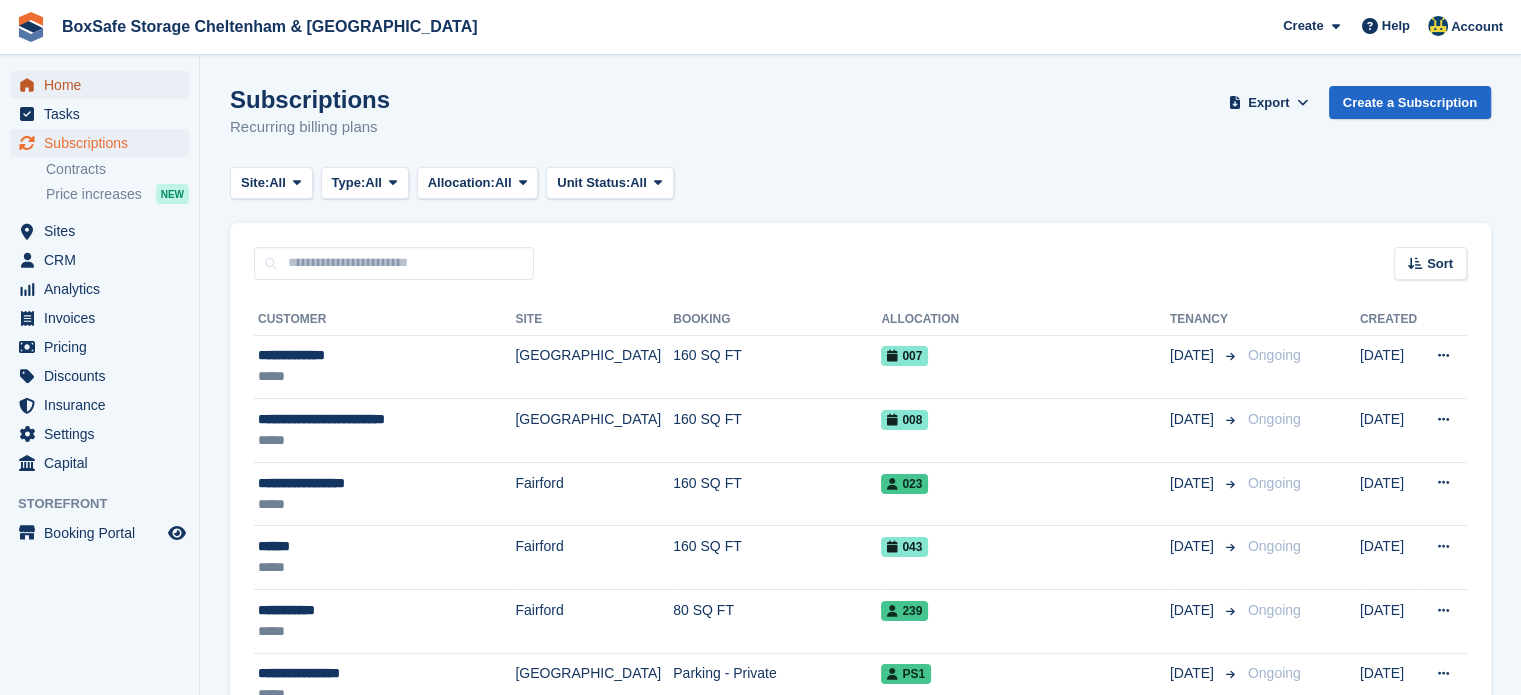 click on "Home" at bounding box center [104, 85] 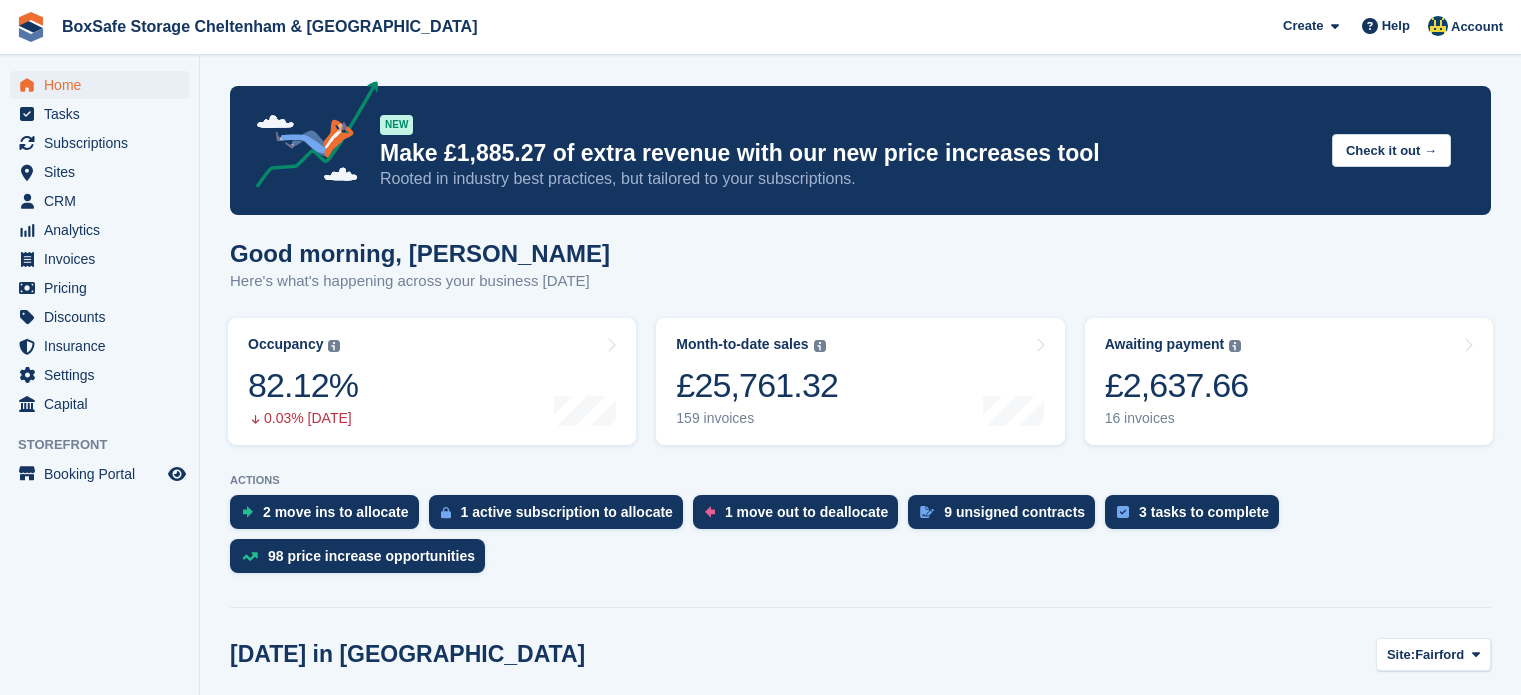 scroll, scrollTop: 0, scrollLeft: 0, axis: both 